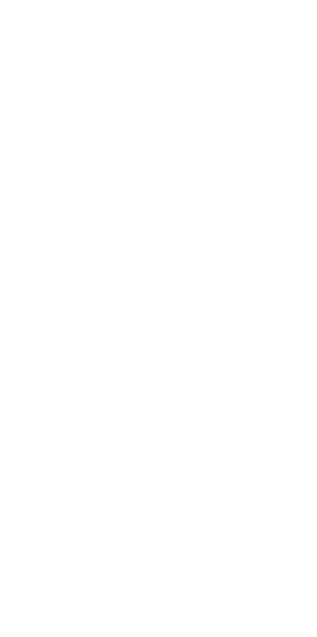 scroll, scrollTop: 0, scrollLeft: 0, axis: both 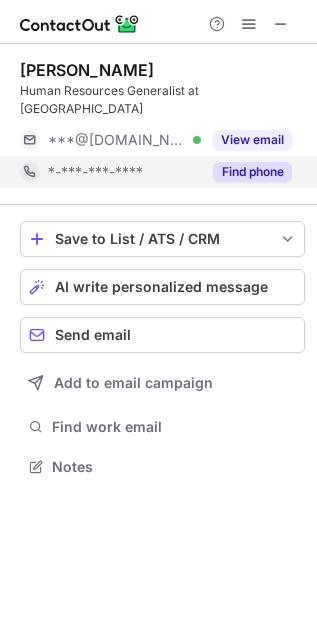 drag, startPoint x: 226, startPoint y: 121, endPoint x: 232, endPoint y: 139, distance: 18.973665 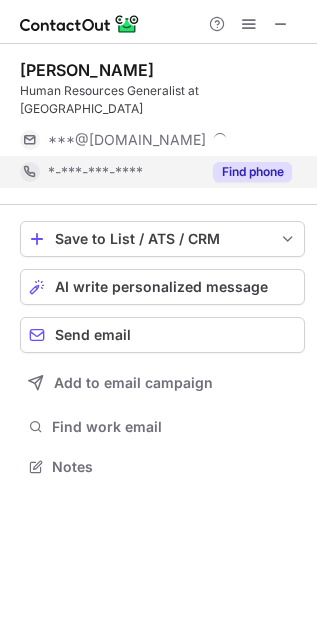 click on "Find phone" at bounding box center [252, 172] 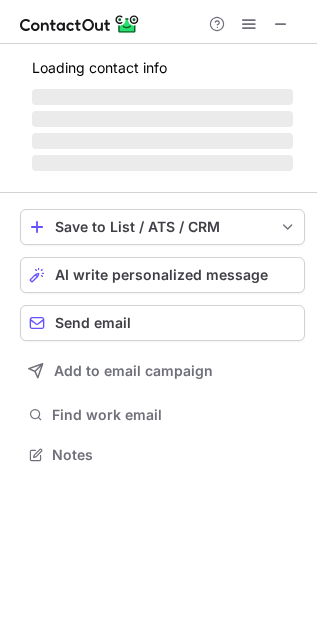 scroll, scrollTop: 11, scrollLeft: 10, axis: both 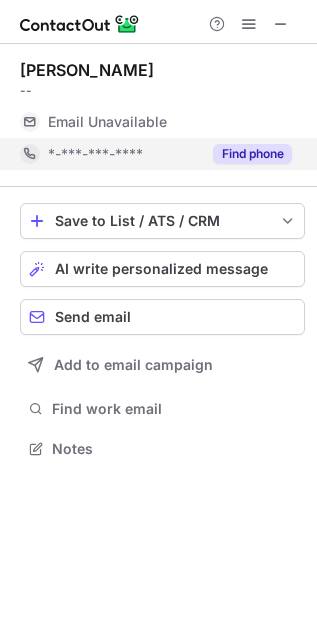 click on "Find phone" at bounding box center [252, 154] 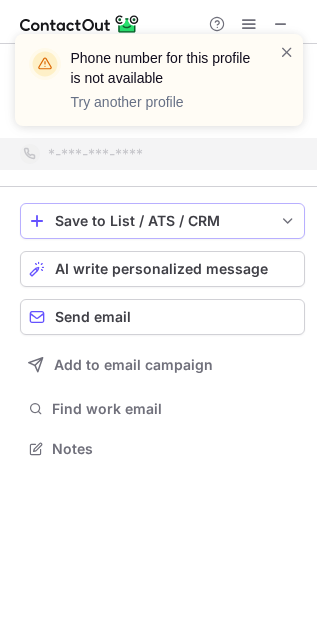 scroll, scrollTop: 402, scrollLeft: 317, axis: both 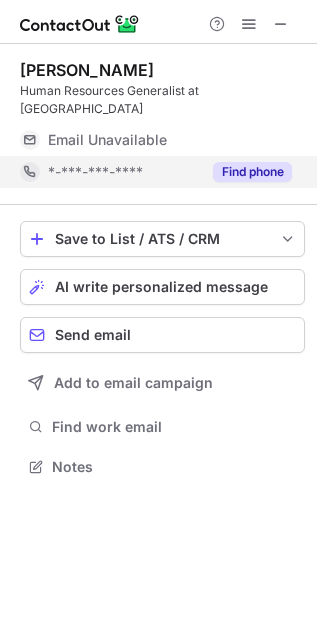 click on "Find phone" at bounding box center (252, 172) 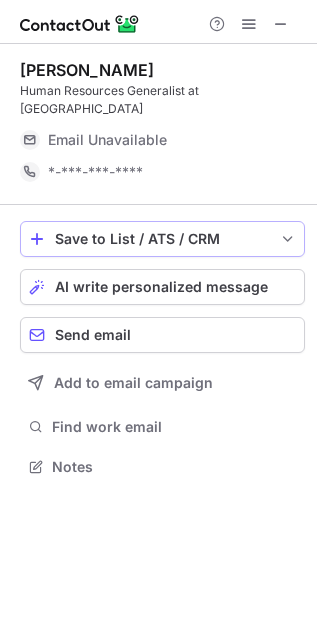 scroll, scrollTop: 11, scrollLeft: 10, axis: both 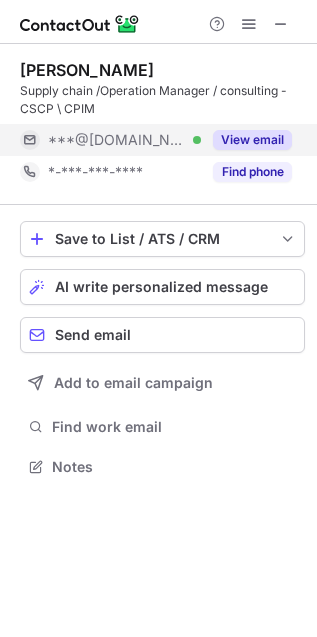 click on "View email" at bounding box center [252, 140] 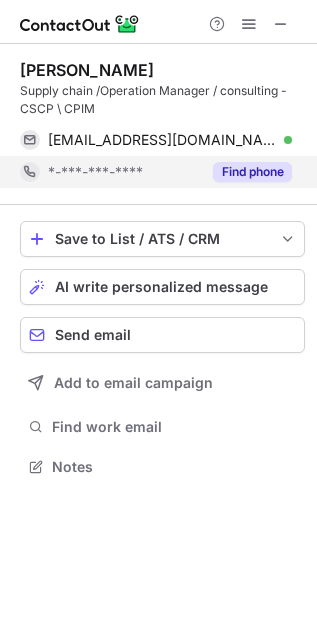 click on "Find phone" at bounding box center [252, 172] 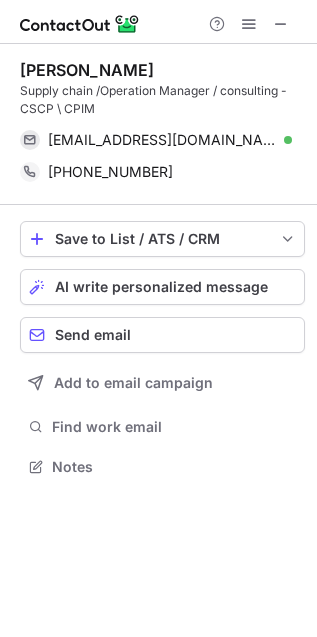 click on "Ahmed Ragab" at bounding box center (87, 70) 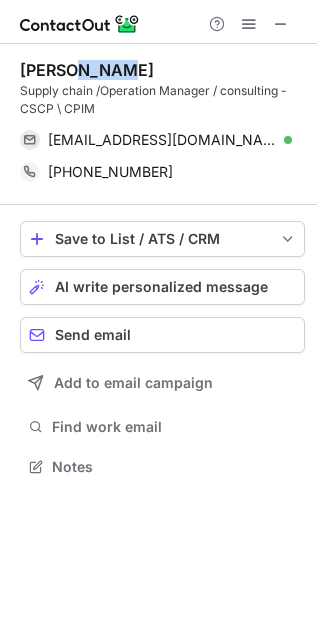 click on "Ahmed Ragab" at bounding box center [87, 70] 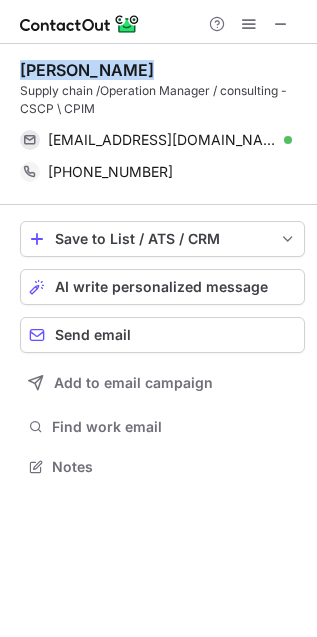 click on "Ahmed Ragab" at bounding box center (87, 70) 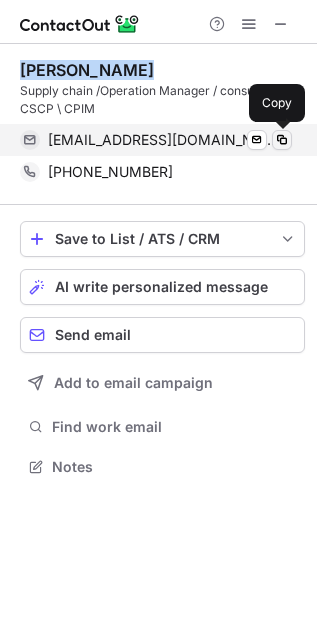 click at bounding box center [282, 140] 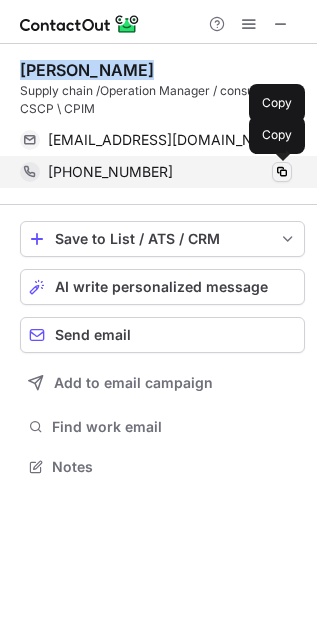 click at bounding box center (282, 172) 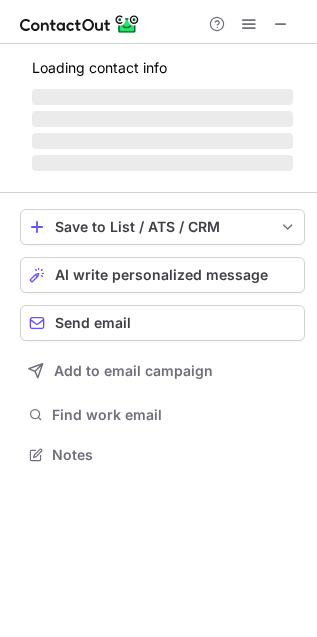 scroll, scrollTop: 11, scrollLeft: 10, axis: both 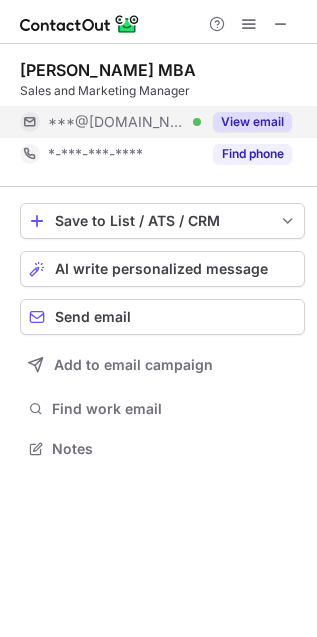 click on "View email" at bounding box center [246, 122] 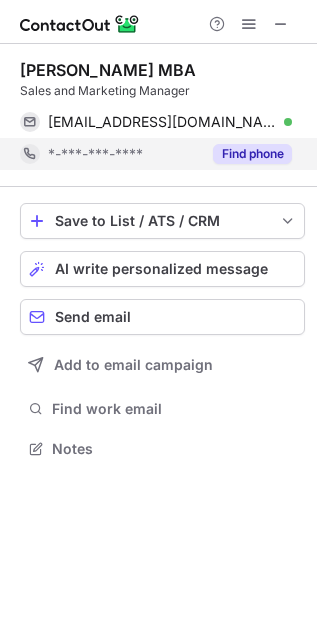 click on "Find phone" at bounding box center (252, 154) 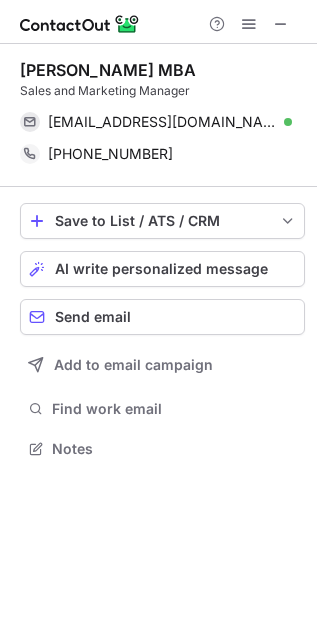 click on "Walid Taha MBA" at bounding box center (108, 70) 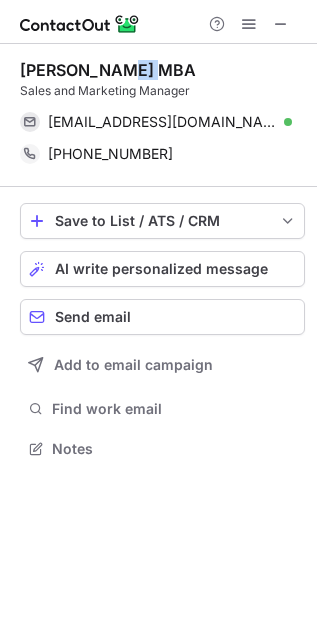 click on "Walid Taha MBA" at bounding box center [108, 70] 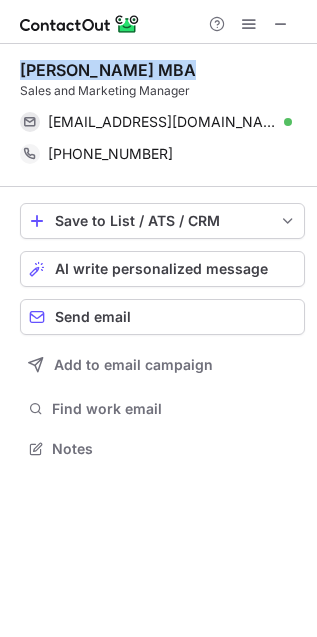 click on "Walid Taha MBA" at bounding box center [108, 70] 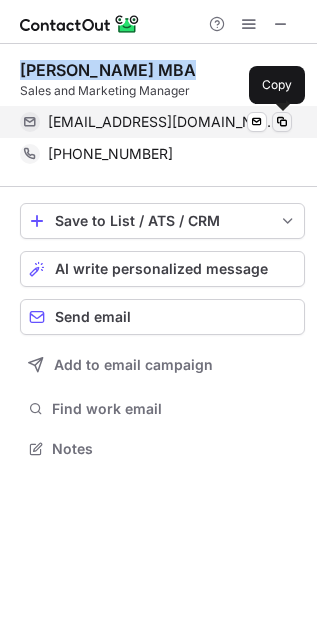 click at bounding box center [282, 122] 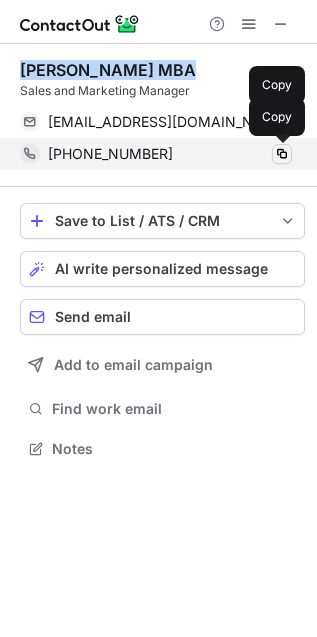 click at bounding box center (282, 154) 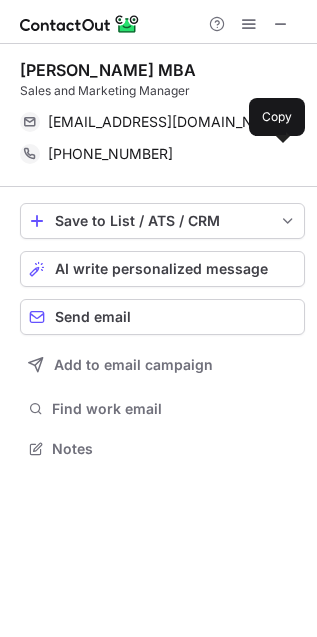 click on "Sales and Marketing Manager" at bounding box center (162, 91) 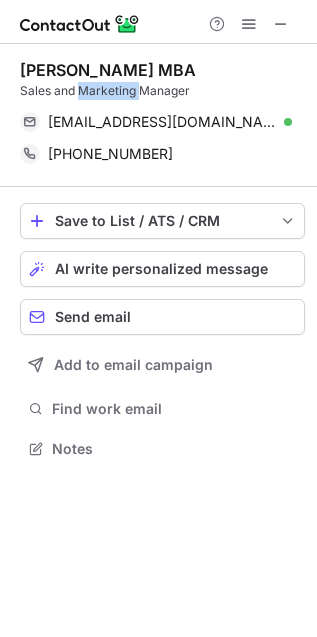 click on "Sales and Marketing Manager" at bounding box center [162, 91] 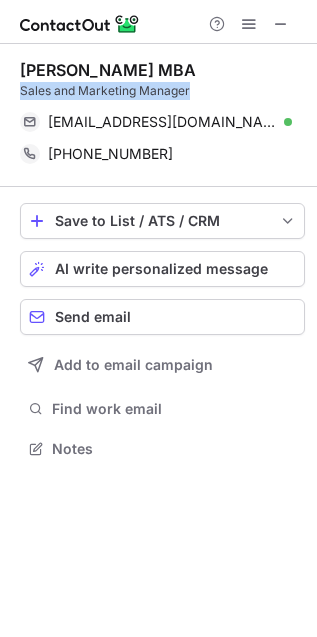 click on "Sales and Marketing Manager" at bounding box center (162, 91) 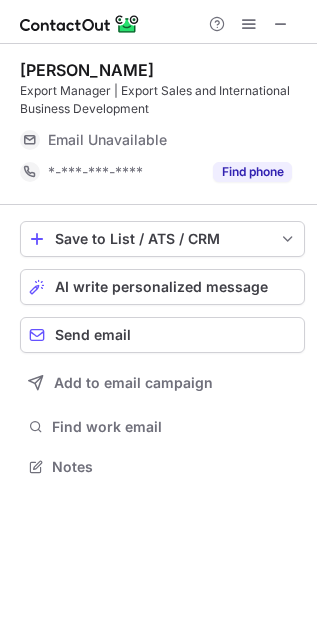 scroll, scrollTop: 11, scrollLeft: 10, axis: both 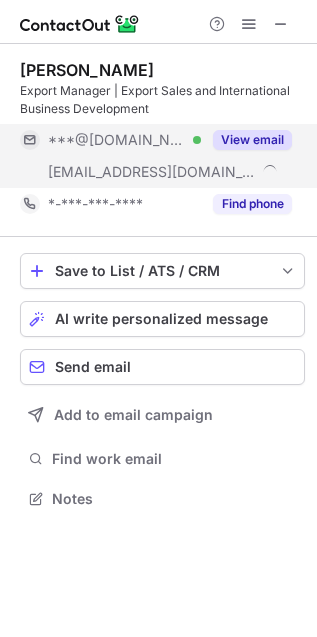 click on "View email" at bounding box center (252, 140) 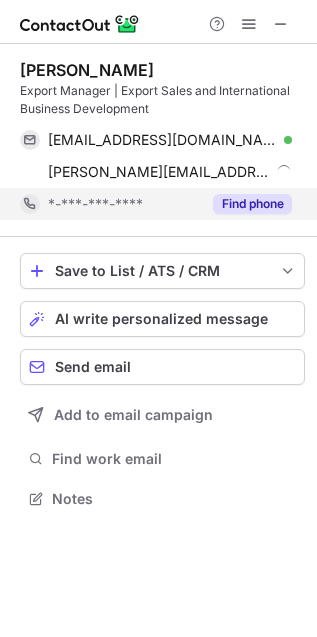 click on "Find phone" at bounding box center (252, 204) 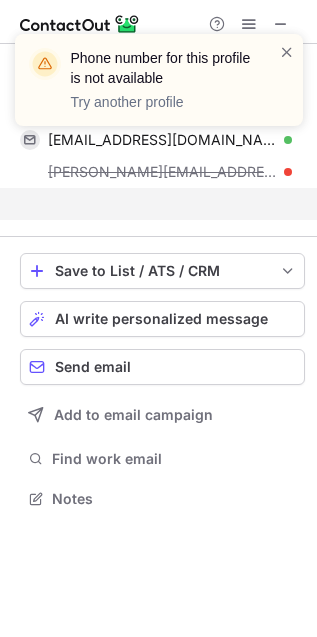 scroll, scrollTop: 452, scrollLeft: 317, axis: both 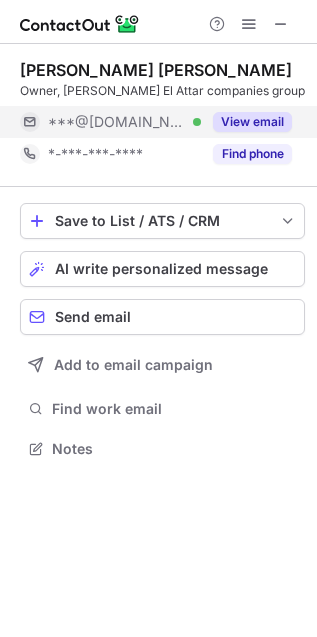 click on "View email" at bounding box center (252, 122) 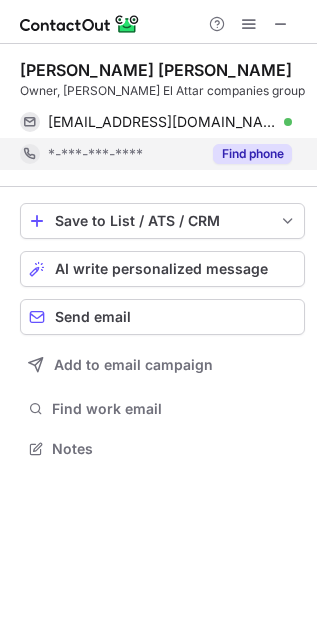 click on "Find phone" at bounding box center [252, 154] 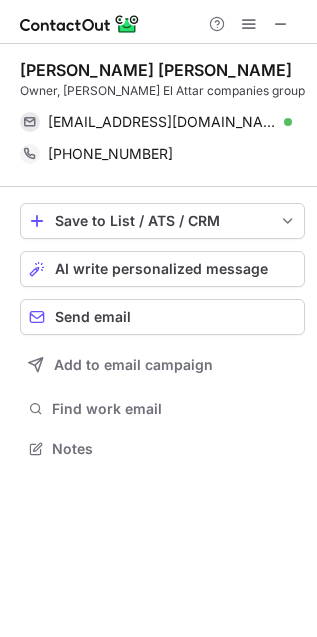 click on "Mohamed Arafa Elattar" at bounding box center (156, 70) 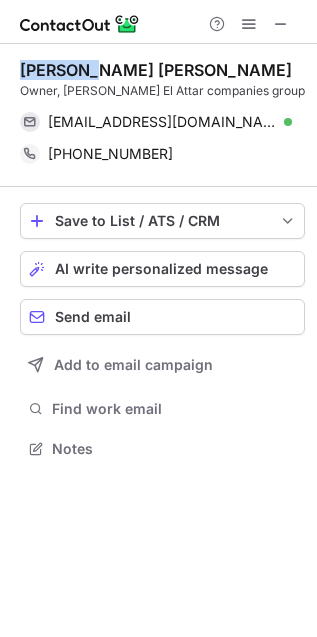 click on "Mohamed Arafa Elattar" at bounding box center [156, 70] 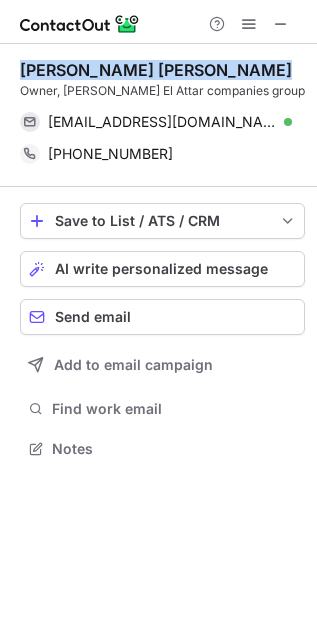 click on "Mohamed Arafa Elattar" at bounding box center (156, 70) 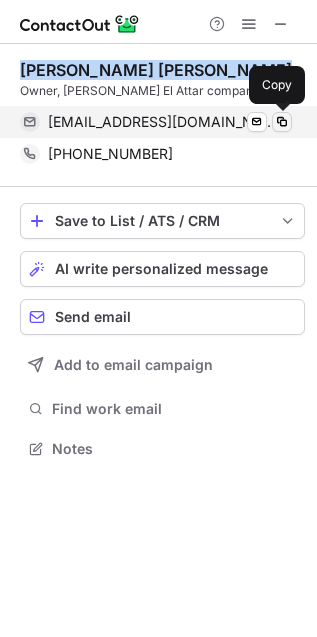 click at bounding box center [282, 122] 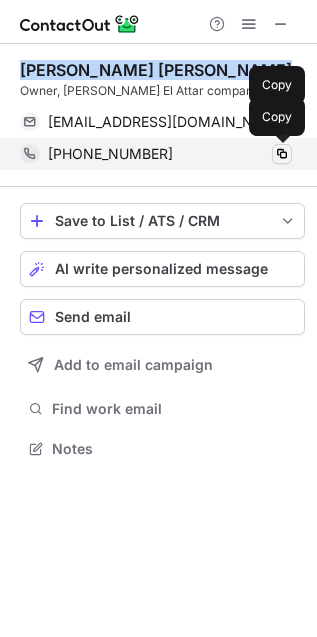click at bounding box center (282, 154) 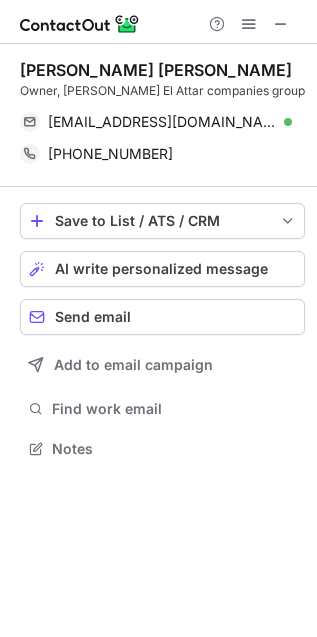 click on "Owner, Al Arafa El Attar companies group" at bounding box center [162, 91] 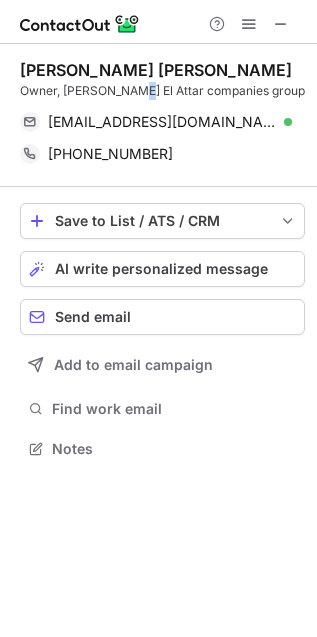 click on "Owner, Al Arafa El Attar companies group" at bounding box center (162, 91) 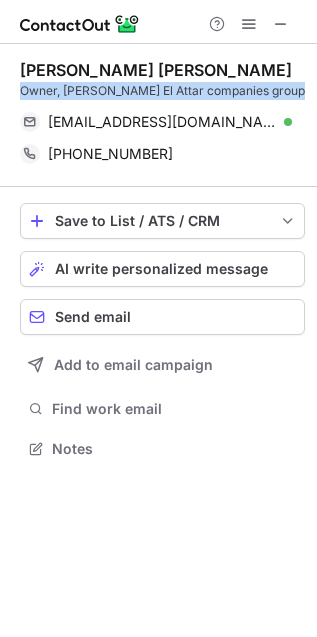 click on "Owner, Al Arafa El Attar companies group" at bounding box center (162, 91) 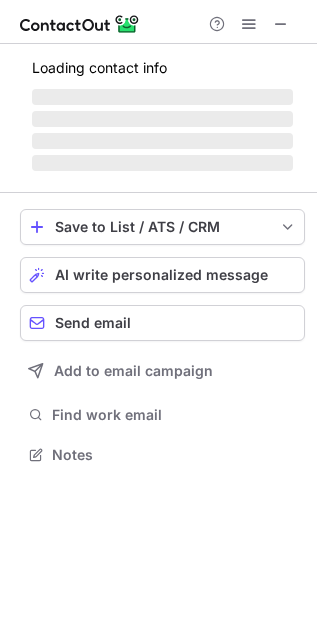 scroll, scrollTop: 11, scrollLeft: 10, axis: both 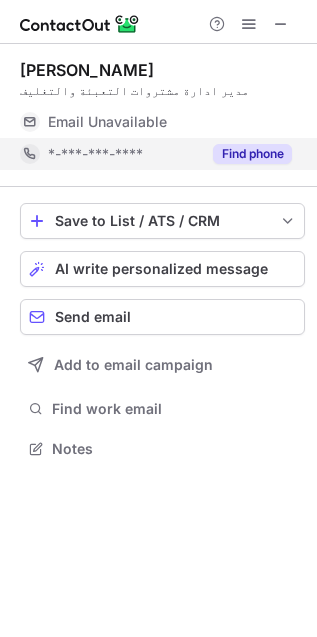 click on "Find phone" at bounding box center [252, 154] 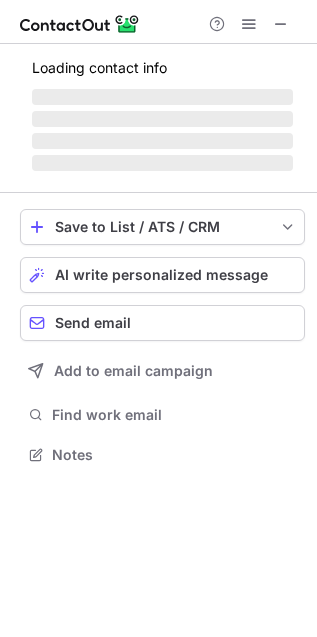scroll, scrollTop: 11, scrollLeft: 10, axis: both 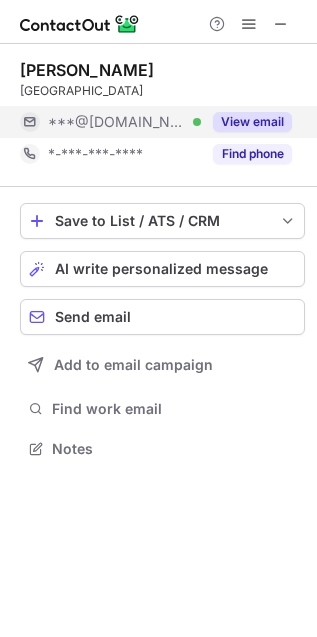 click on "View email" at bounding box center (246, 122) 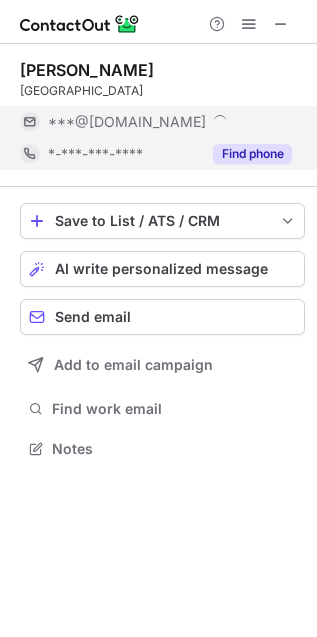 click on "Find phone" at bounding box center [252, 154] 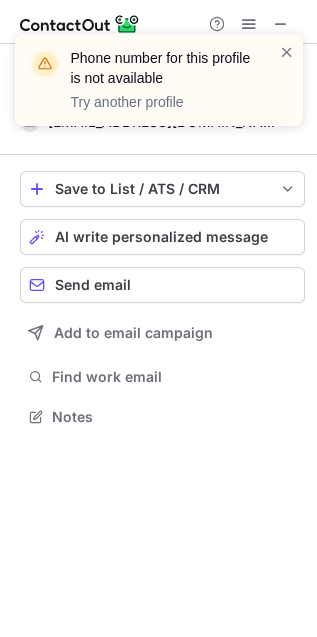 scroll, scrollTop: 0, scrollLeft: 0, axis: both 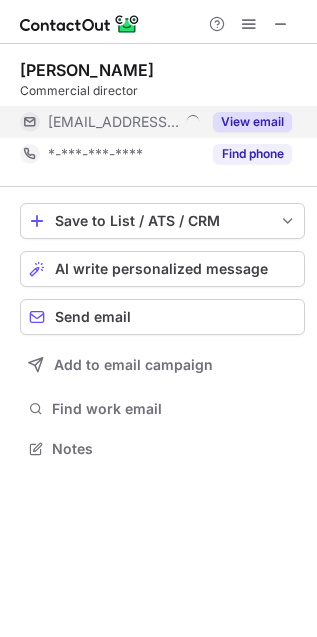 click on "View email" at bounding box center (252, 122) 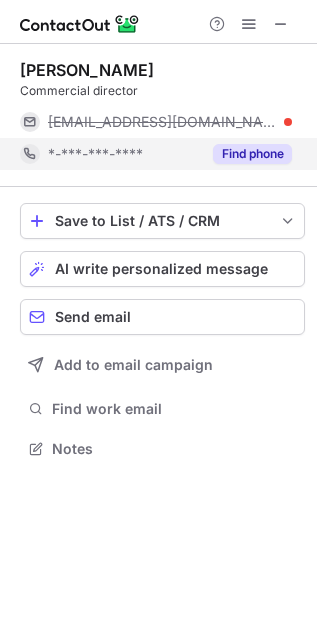 click on "Find phone" at bounding box center (252, 154) 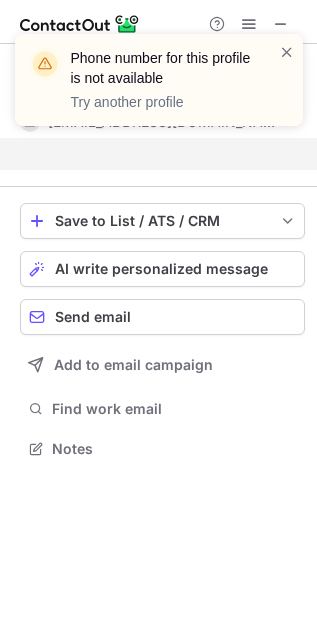 scroll, scrollTop: 0, scrollLeft: 0, axis: both 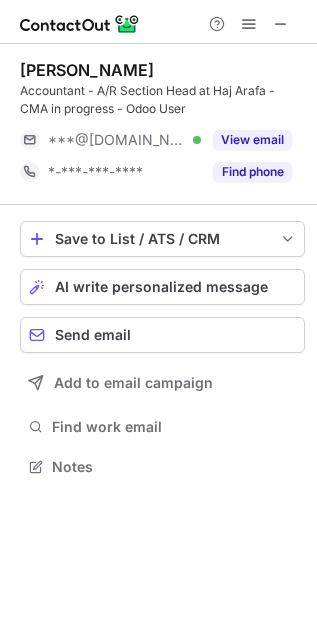 click on "View email" at bounding box center (252, 140) 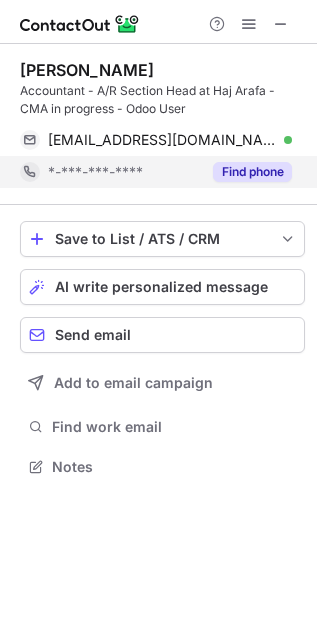click on "Find phone" at bounding box center [252, 172] 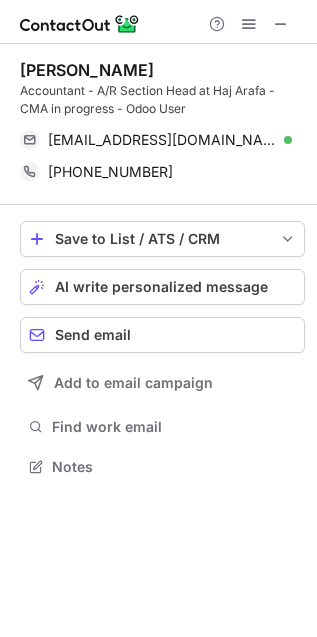 click on "Mohamed Elkholy" at bounding box center [87, 70] 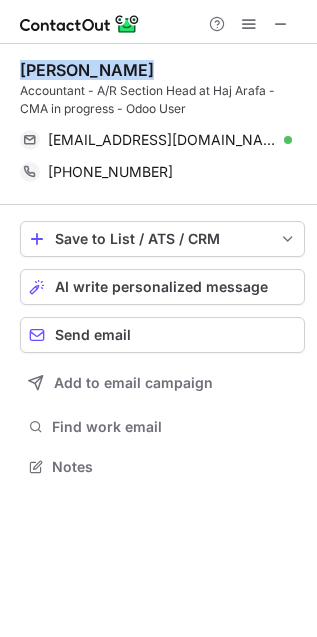click on "Mohamed Elkholy" at bounding box center [87, 70] 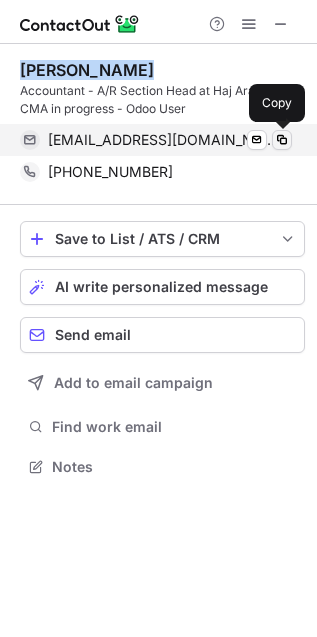 click at bounding box center [282, 140] 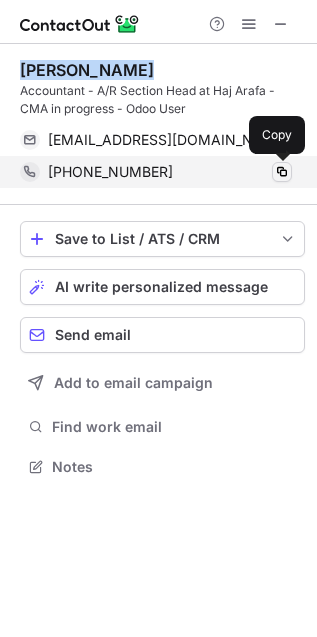 click at bounding box center [282, 172] 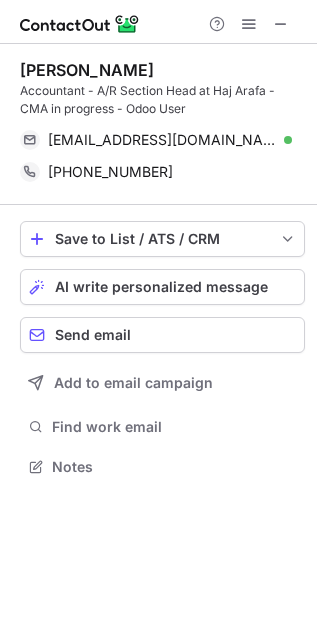 click on "Accountant - A/R Section Head at Haj Arafa - CMA in progress - Odoo User" at bounding box center (162, 100) 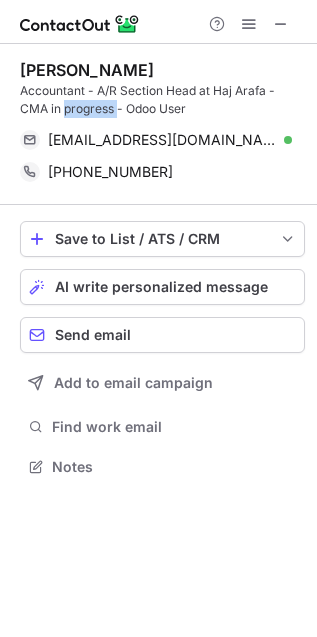 click on "Accountant - A/R Section Head at Haj Arafa - CMA in progress - Odoo User" at bounding box center (162, 100) 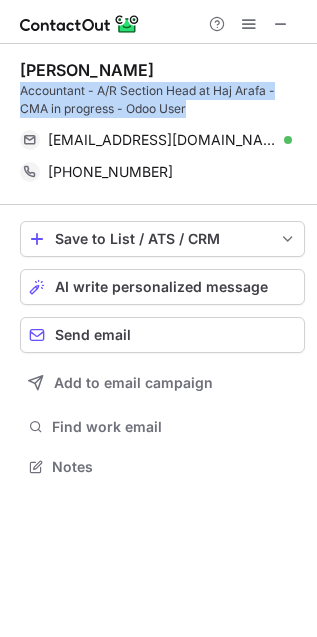 click on "Accountant - A/R Section Head at Haj Arafa - CMA in progress - Odoo User" at bounding box center [162, 100] 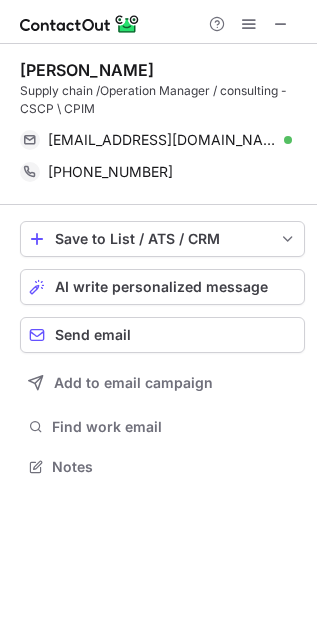 scroll, scrollTop: 10, scrollLeft: 10, axis: both 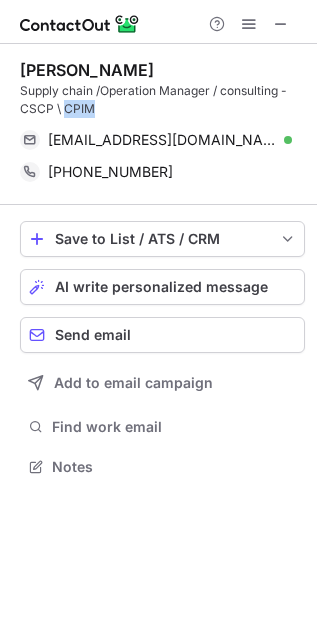 click on "Supply chain /Operation Manager / consulting - CSCP \ CPIM" at bounding box center (162, 100) 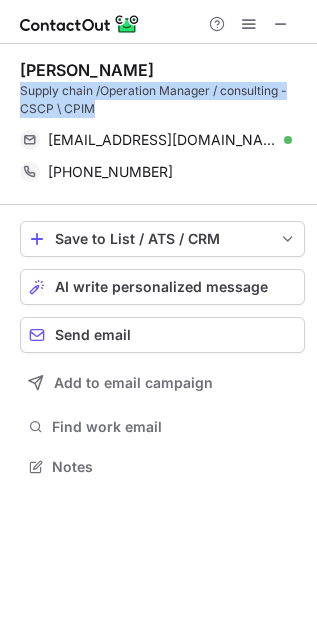 click on "Supply chain /Operation Manager / consulting - CSCP \ CPIM" at bounding box center (162, 100) 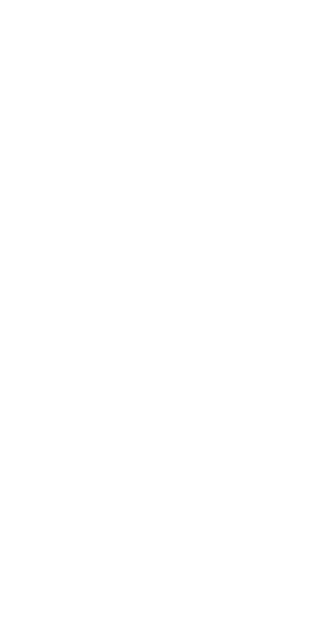 scroll, scrollTop: 0, scrollLeft: 0, axis: both 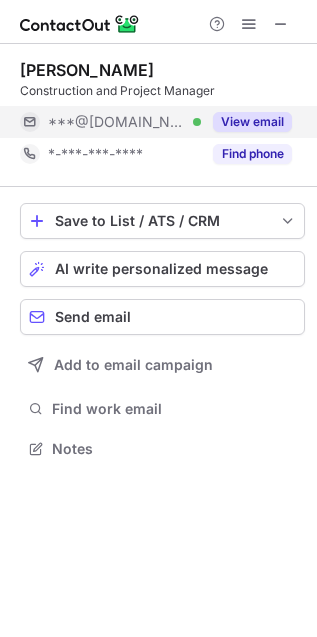 click on "View email" at bounding box center [252, 122] 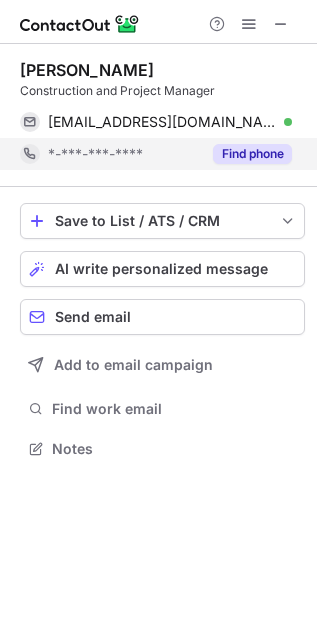 click on "Find phone" at bounding box center [246, 154] 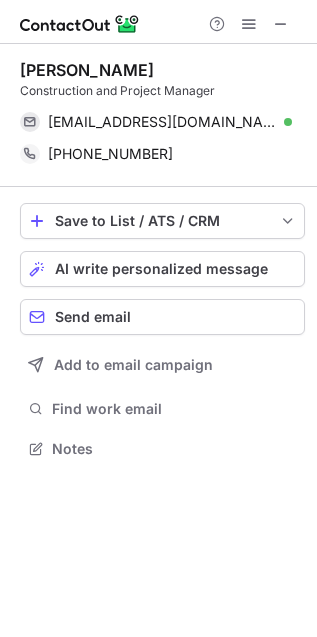 click on "Abdelhalim Abdelgeid" at bounding box center [87, 70] 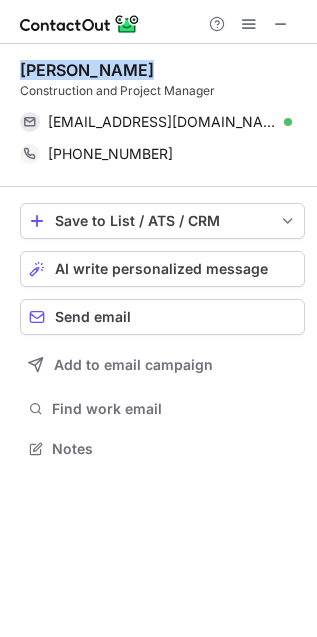 click on "Abdelhalim Abdelgeid" at bounding box center [87, 70] 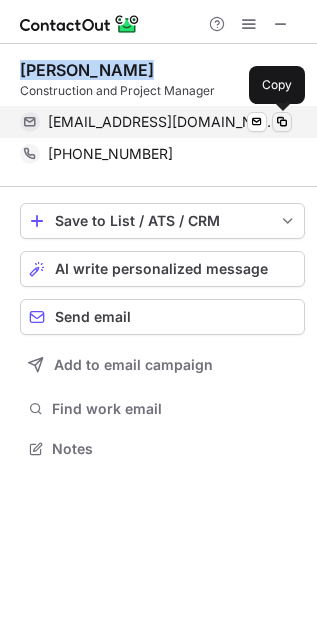 click at bounding box center [282, 122] 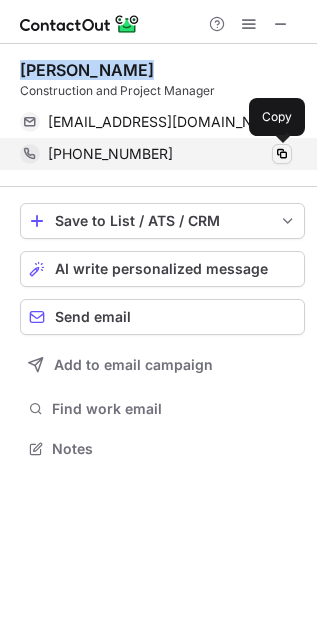 click at bounding box center [282, 154] 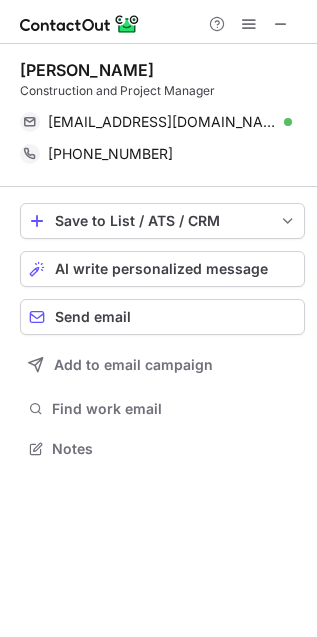click on "Construction and Project Manager" at bounding box center (162, 91) 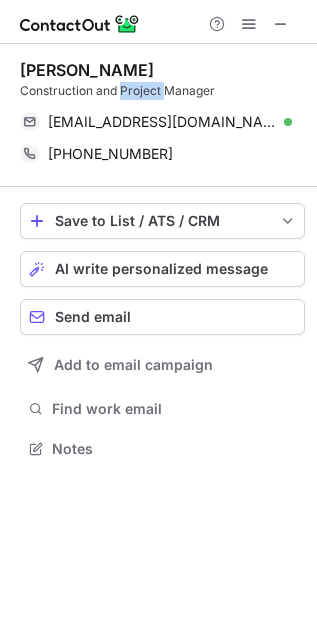 click on "Construction and Project Manager" at bounding box center [162, 91] 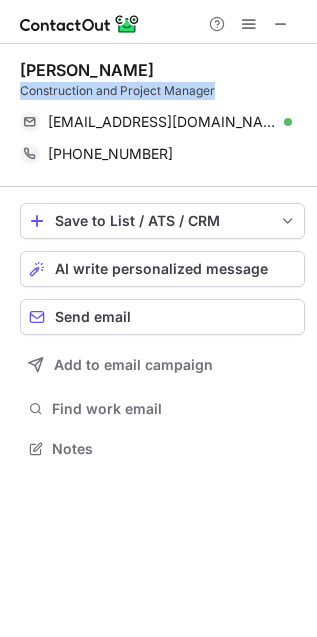 click on "Construction and Project Manager" at bounding box center (162, 91) 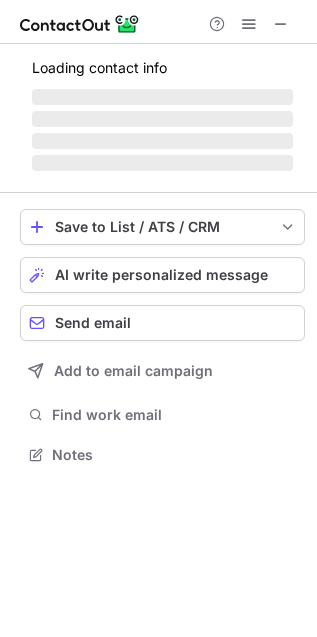 scroll, scrollTop: 11, scrollLeft: 10, axis: both 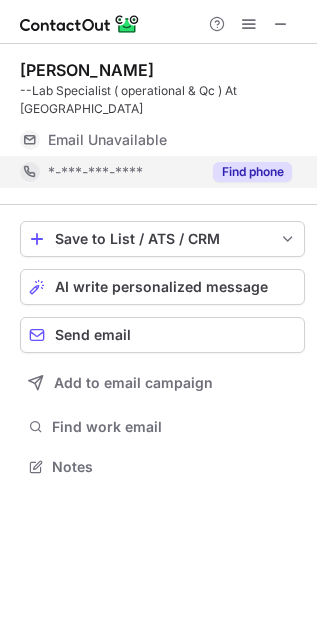 click on "Find phone" at bounding box center (252, 172) 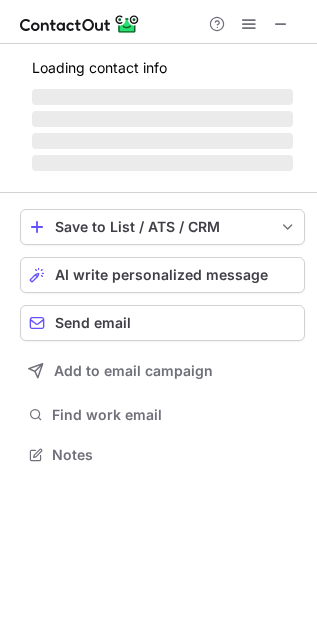 scroll, scrollTop: 11, scrollLeft: 10, axis: both 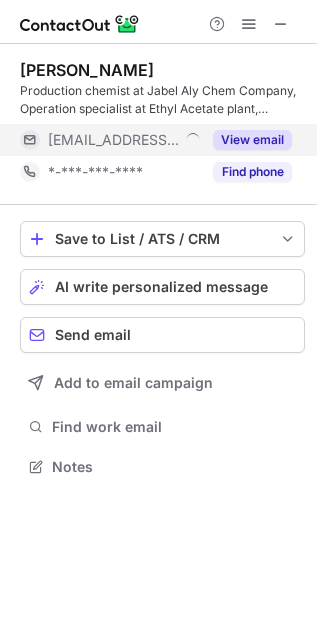 click on "View email" at bounding box center (252, 140) 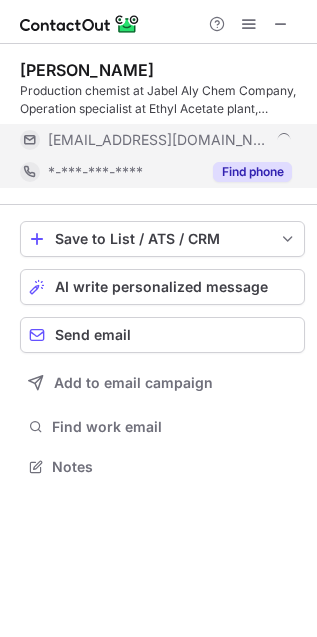 click on "Find phone" at bounding box center [252, 172] 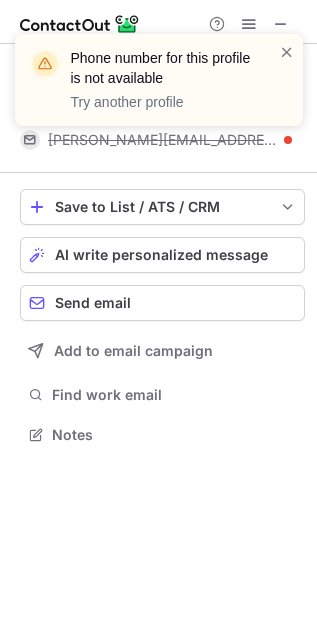 scroll, scrollTop: 0, scrollLeft: 0, axis: both 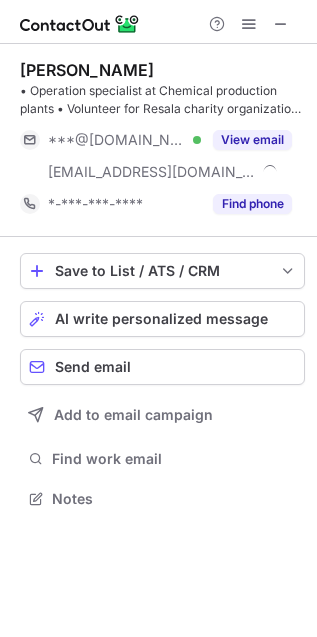 click on "View email" at bounding box center (252, 140) 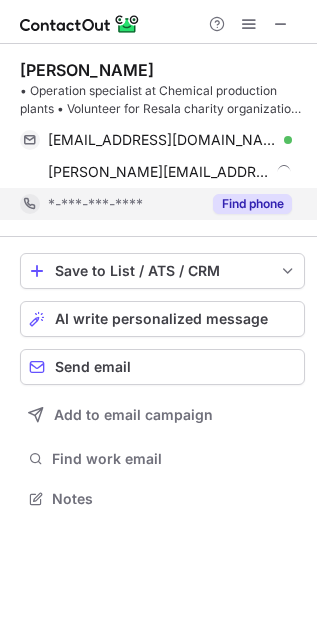 click on "Find phone" at bounding box center [252, 204] 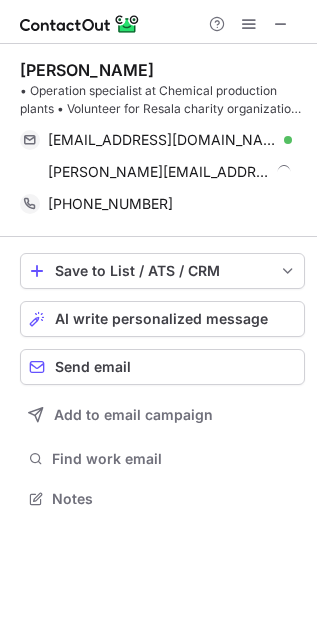 click on "Mohamed Somaa" at bounding box center [87, 70] 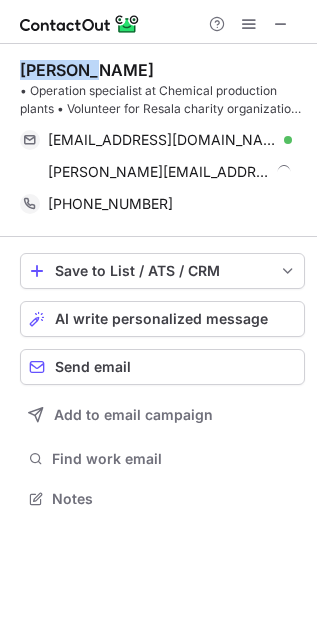 click on "Mohamed Somaa" at bounding box center [87, 70] 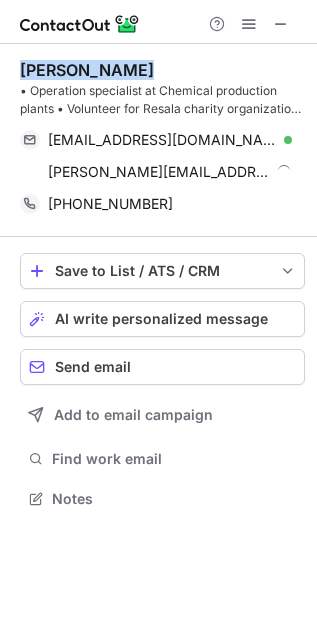 click on "Mohamed Somaa" at bounding box center [87, 70] 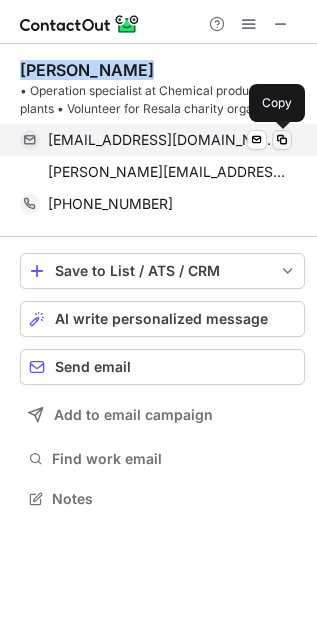 click at bounding box center (282, 140) 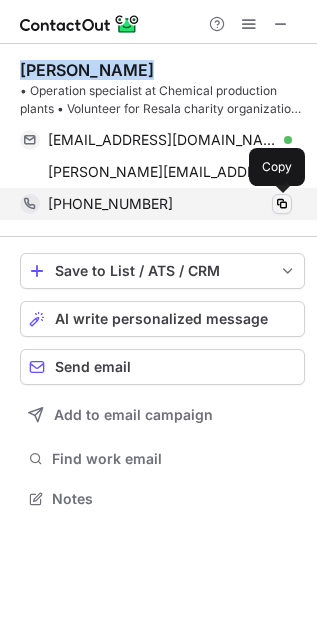 click at bounding box center (282, 204) 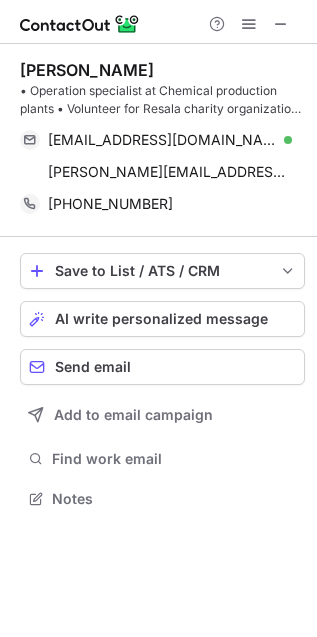 click on "• Operation specialist at Chemical production plants
• Volunteer for Resala charity organization - Medical Convoys ( Medical Analysis Specialist )" at bounding box center (162, 100) 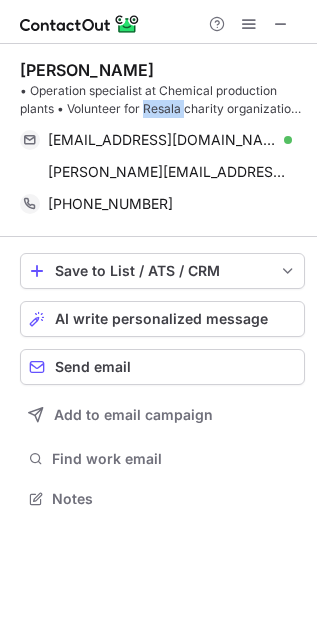 click on "• Operation specialist at Chemical production plants
• Volunteer for Resala charity organization - Medical Convoys ( Medical Analysis Specialist )" at bounding box center [162, 100] 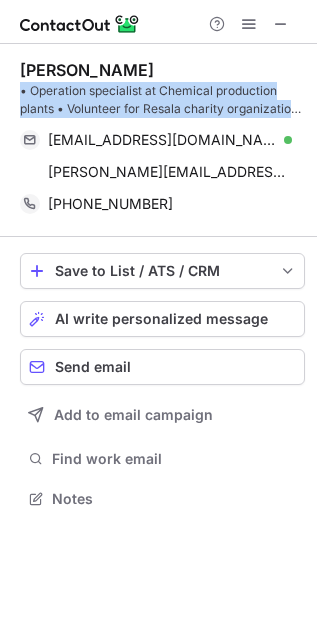 click on "• Operation specialist at Chemical production plants
• Volunteer for Resala charity organization - Medical Convoys ( Medical Analysis Specialist )" at bounding box center (162, 100) 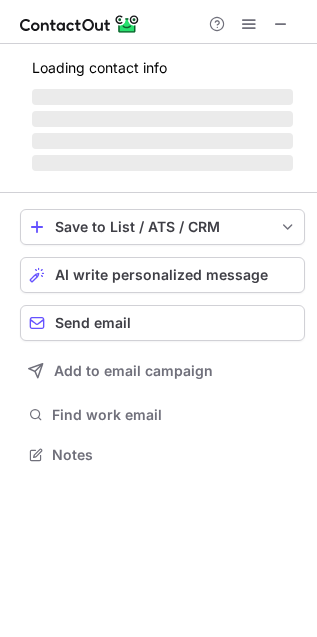 scroll, scrollTop: 11, scrollLeft: 10, axis: both 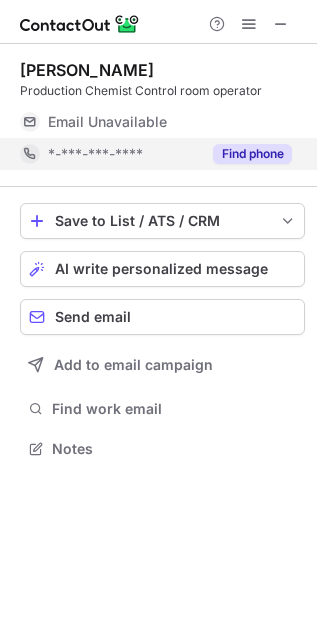 click on "Find phone" at bounding box center [252, 154] 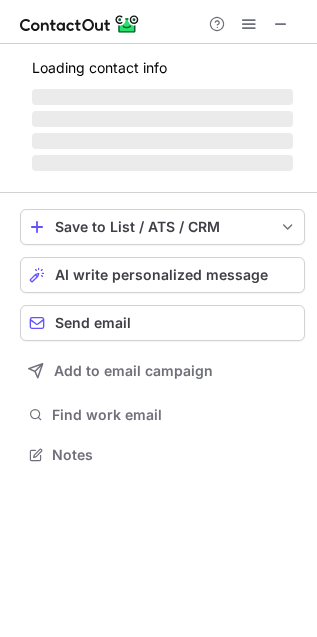 scroll, scrollTop: 11, scrollLeft: 10, axis: both 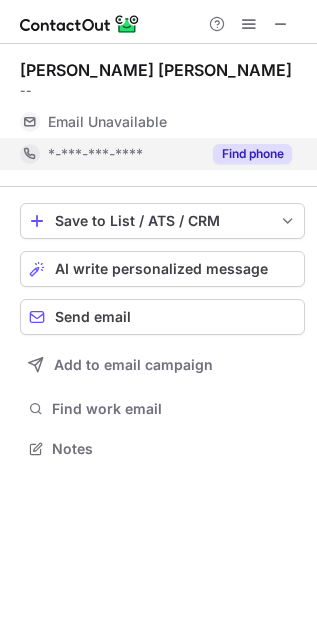 click on "Find phone" at bounding box center (252, 154) 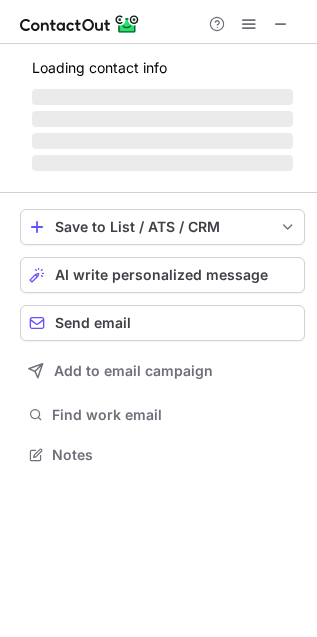 scroll, scrollTop: 11, scrollLeft: 10, axis: both 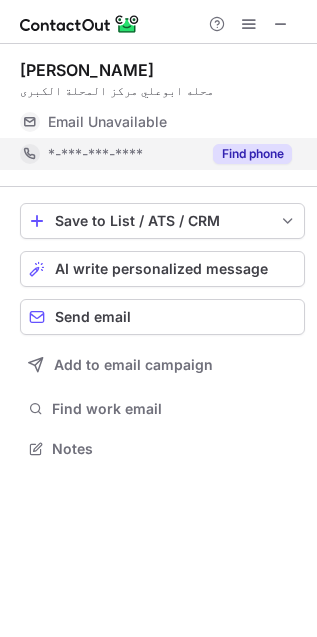 click on "Find phone" at bounding box center (252, 154) 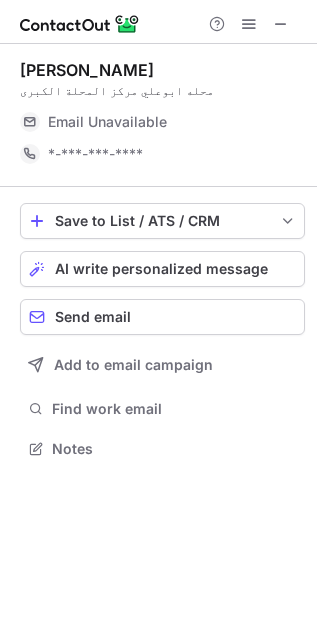 scroll, scrollTop: 11, scrollLeft: 10, axis: both 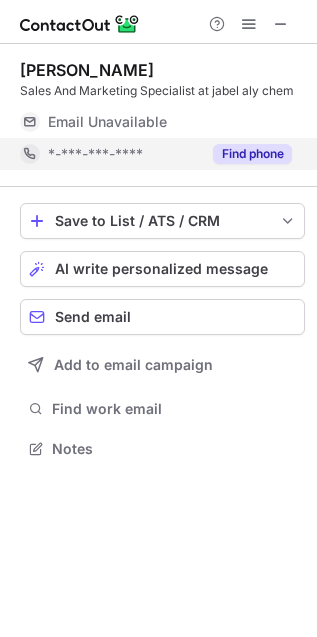 click on "Find phone" at bounding box center (252, 154) 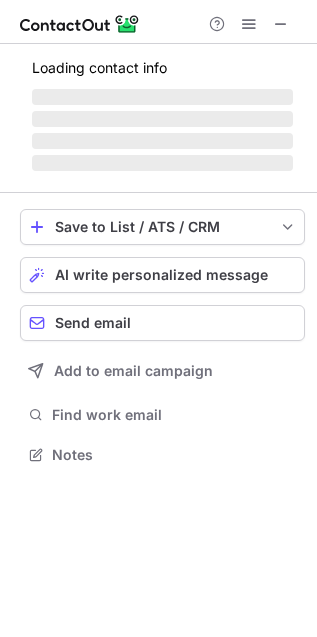 scroll, scrollTop: 11, scrollLeft: 10, axis: both 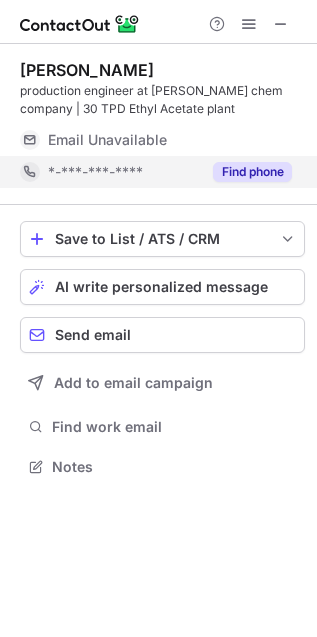 click on "Find phone" at bounding box center [252, 172] 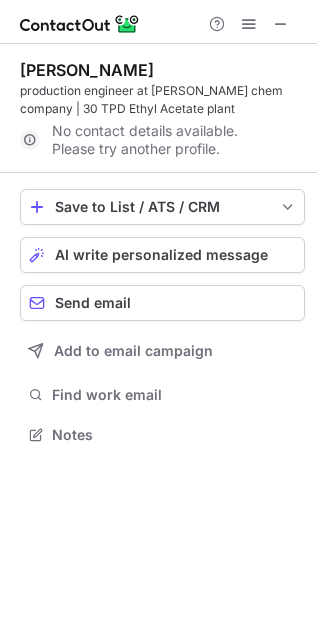scroll, scrollTop: 421, scrollLeft: 317, axis: both 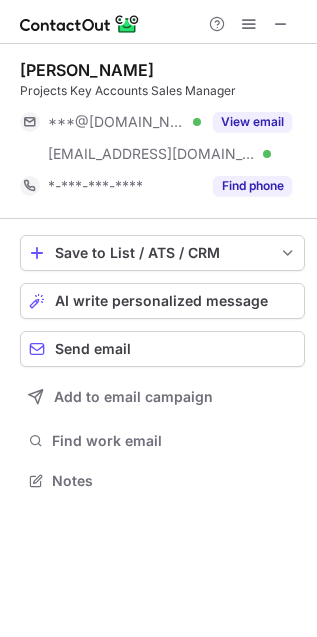 click on "Mohamed Alsadany" at bounding box center (87, 70) 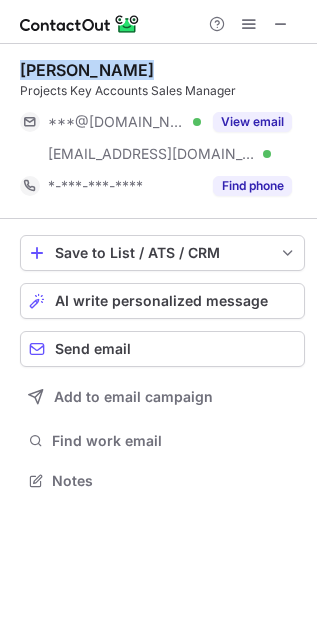 click on "Mohamed Alsadany" at bounding box center (87, 70) 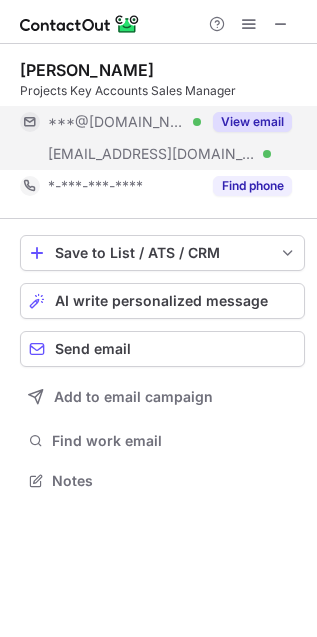 click on "View email" at bounding box center [246, 122] 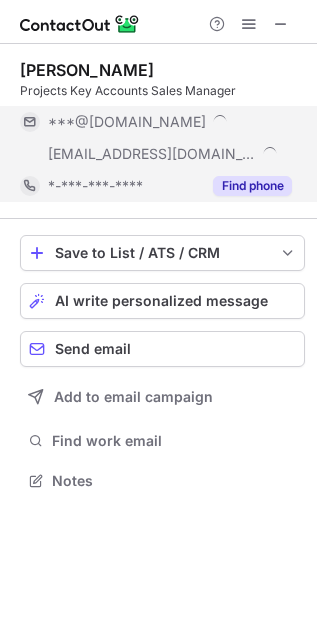 scroll, scrollTop: 10, scrollLeft: 10, axis: both 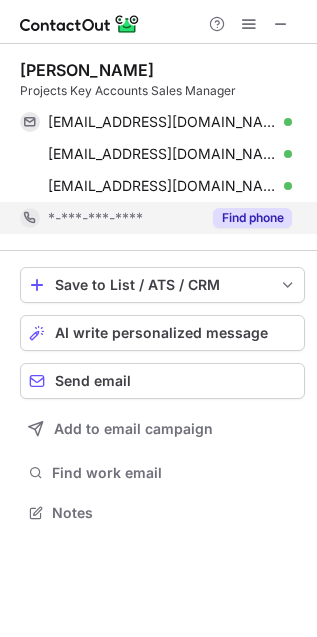 click on "Find phone" at bounding box center [252, 218] 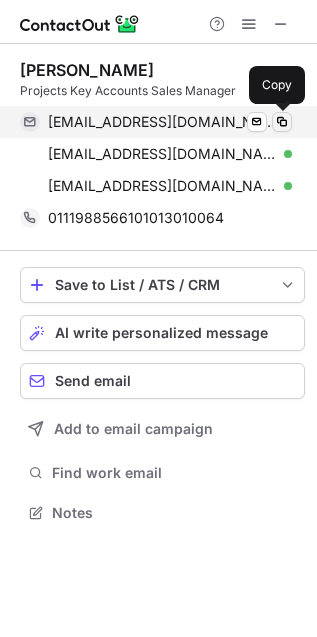 click at bounding box center [282, 122] 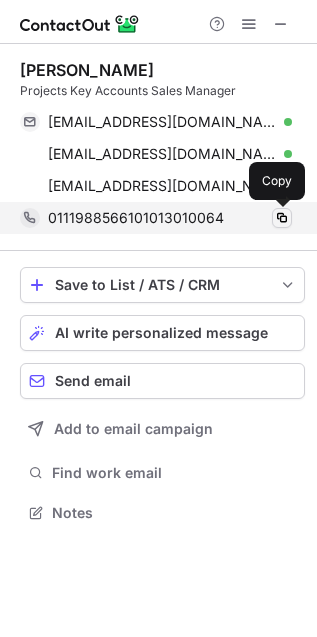 click at bounding box center (282, 218) 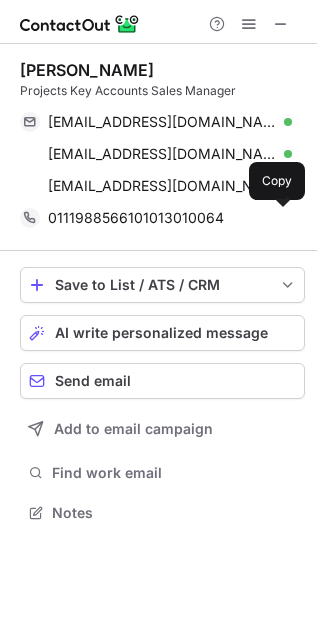 click on "Projects Key Accounts Sales Manager" at bounding box center (162, 91) 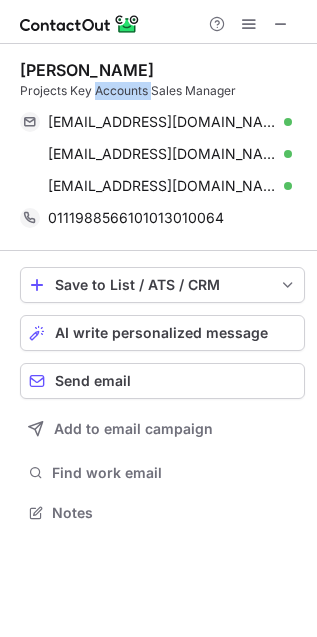 click on "Projects Key Accounts Sales Manager" at bounding box center [162, 91] 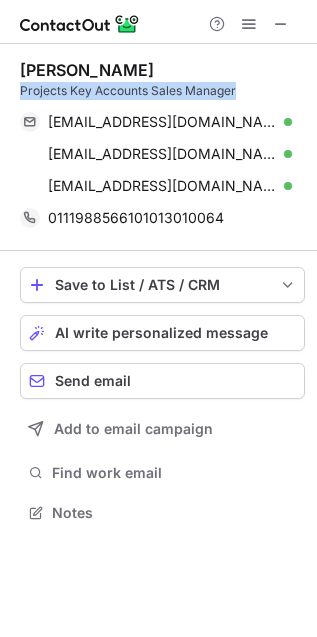 click on "Projects Key Accounts Sales Manager" at bounding box center (162, 91) 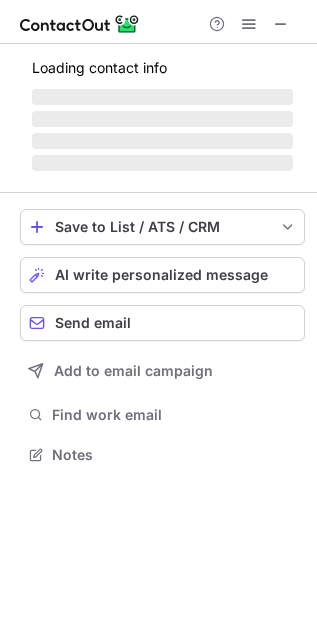 scroll, scrollTop: 11, scrollLeft: 10, axis: both 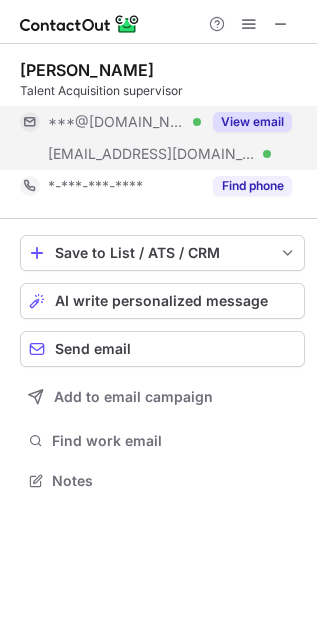 click on "View email" at bounding box center (252, 122) 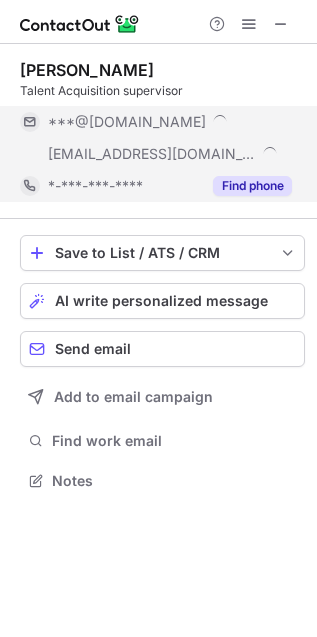 click on "Find phone" at bounding box center (252, 186) 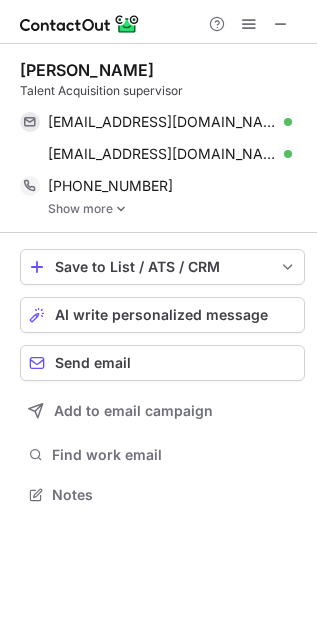 scroll, scrollTop: 10, scrollLeft: 10, axis: both 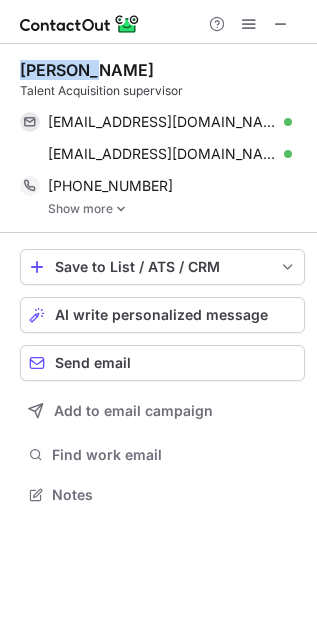 click on "Mohamed Abd Elsalam" at bounding box center [87, 70] 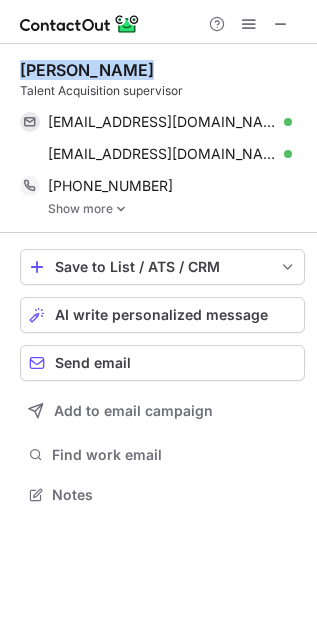 click on "Mohamed Abd Elsalam" at bounding box center [87, 70] 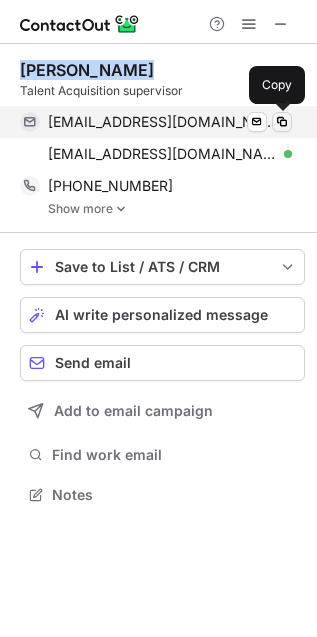 click at bounding box center [282, 122] 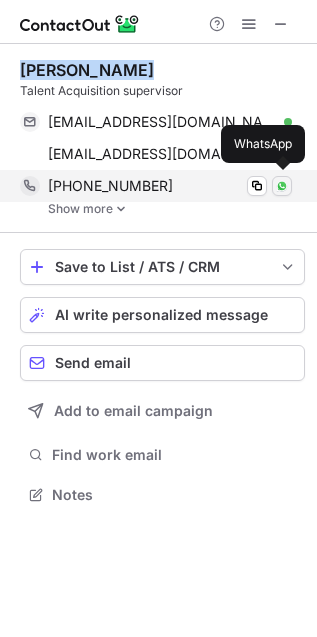click at bounding box center [282, 186] 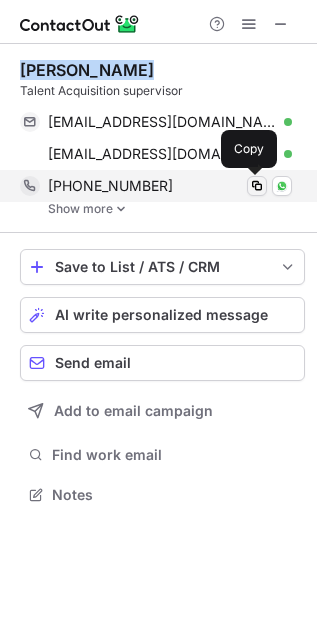 click at bounding box center [257, 186] 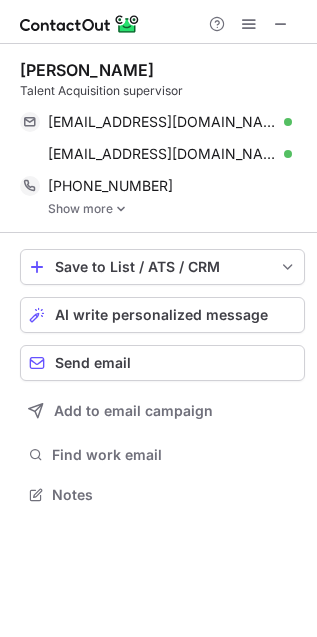 click on "Talent Acquisition supervisor" at bounding box center [162, 91] 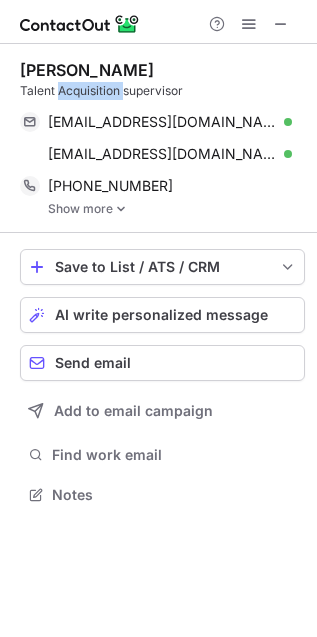 click on "Talent Acquisition supervisor" at bounding box center (162, 91) 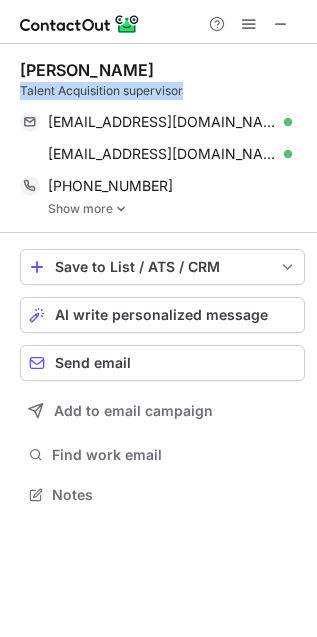 click on "Talent Acquisition supervisor" at bounding box center (162, 91) 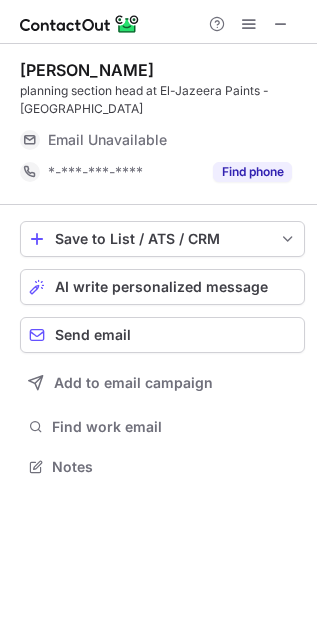 scroll, scrollTop: 11, scrollLeft: 10, axis: both 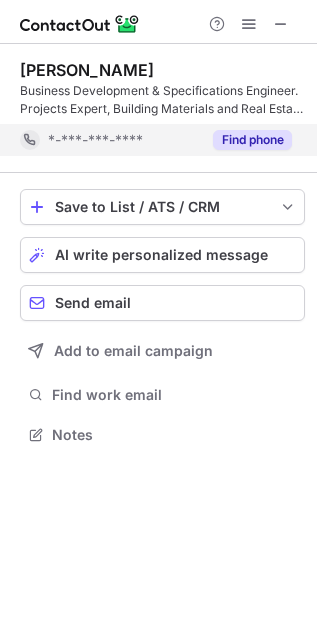 click on "Find phone" at bounding box center (252, 140) 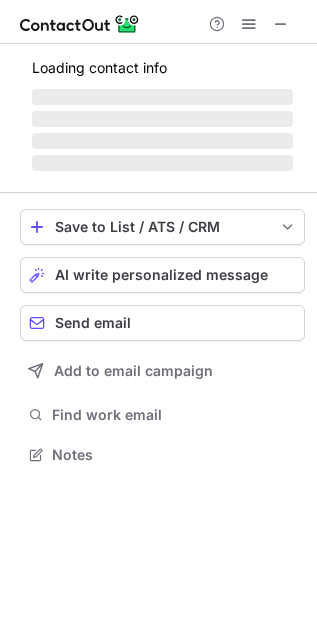 scroll, scrollTop: 11, scrollLeft: 10, axis: both 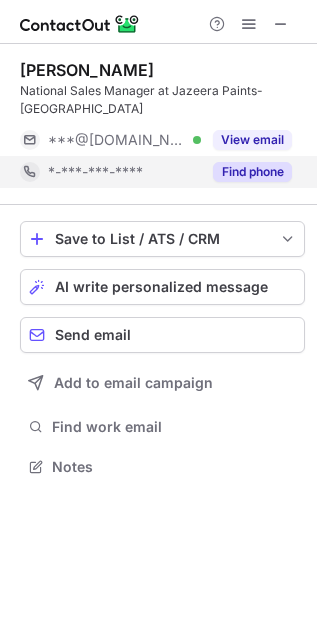 click on "Find phone" at bounding box center [246, 172] 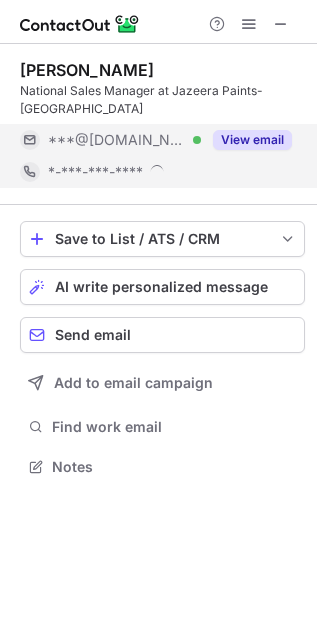 click on "View email" at bounding box center (252, 140) 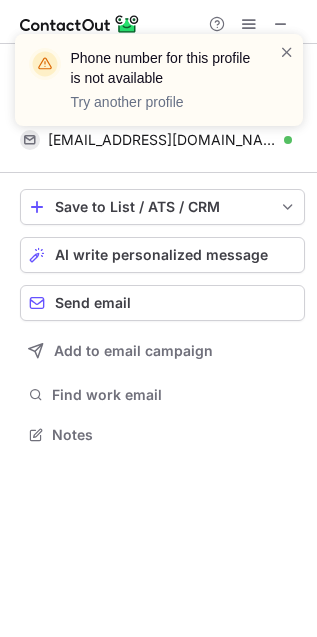 scroll, scrollTop: 402, scrollLeft: 317, axis: both 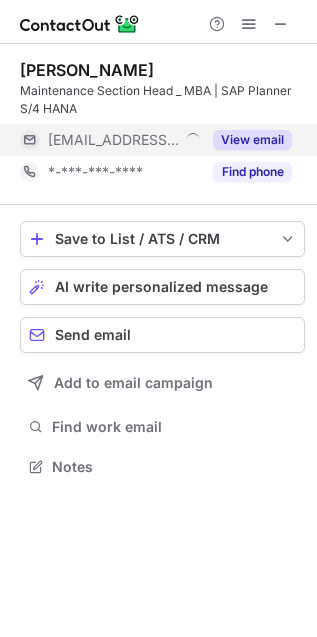 click on "View email" at bounding box center [252, 140] 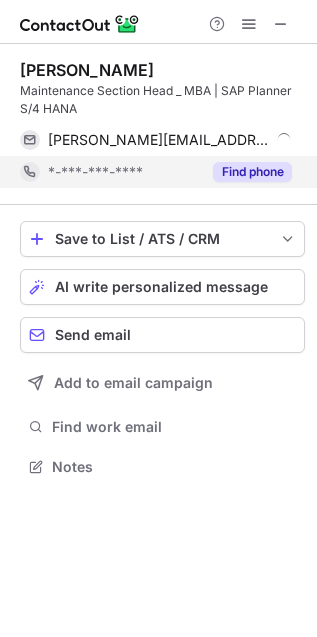 click on "Find phone" at bounding box center (252, 172) 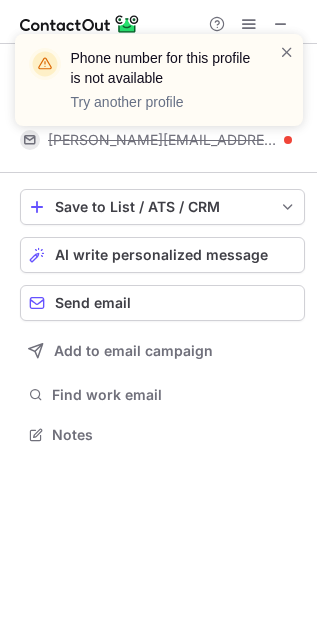 scroll, scrollTop: 421, scrollLeft: 317, axis: both 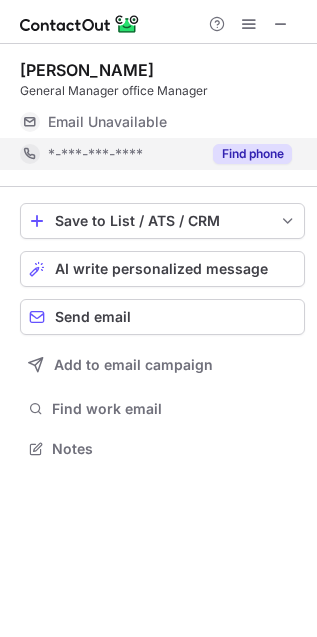 click on "Find phone" at bounding box center (252, 154) 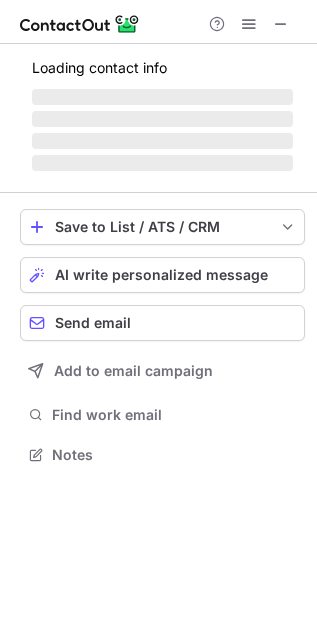 scroll, scrollTop: 11, scrollLeft: 10, axis: both 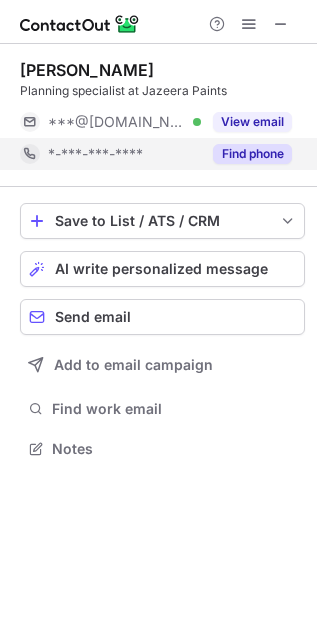click on "View email" at bounding box center (252, 122) 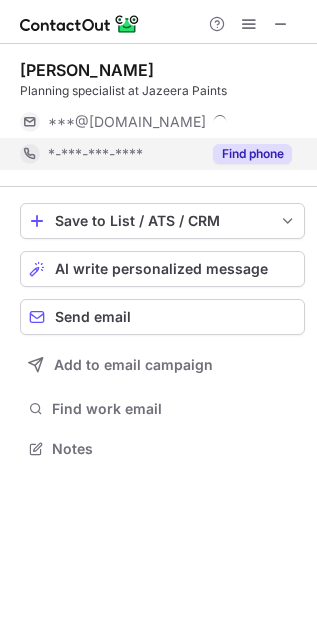 click on "Find phone" at bounding box center (252, 154) 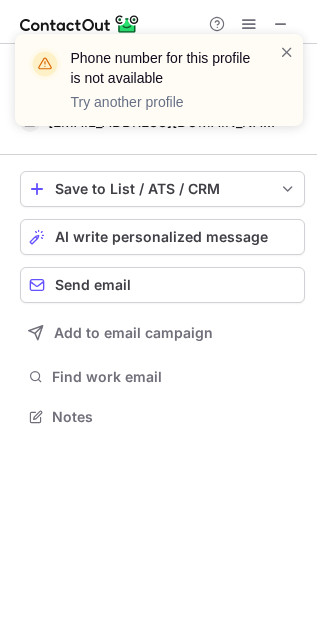 scroll, scrollTop: 402, scrollLeft: 317, axis: both 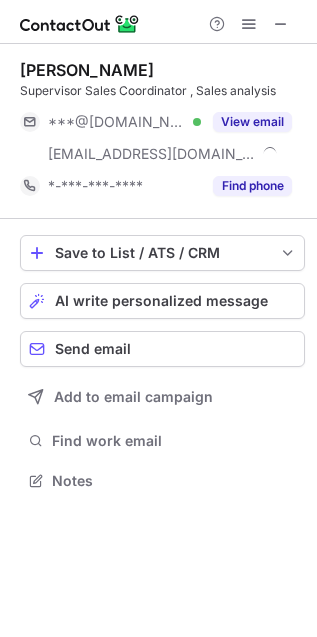 click on "View email" at bounding box center [252, 122] 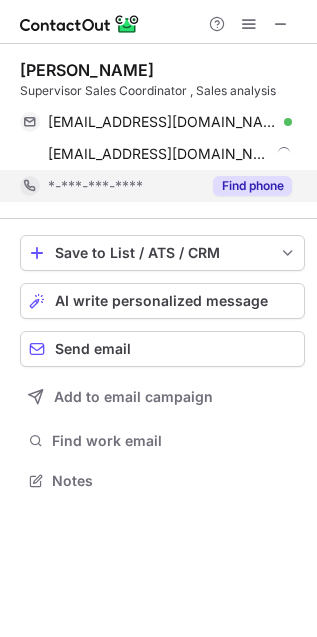 click on "Find phone" at bounding box center (252, 186) 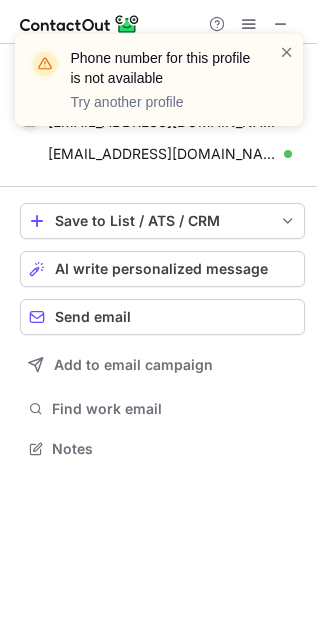scroll, scrollTop: 435, scrollLeft: 317, axis: both 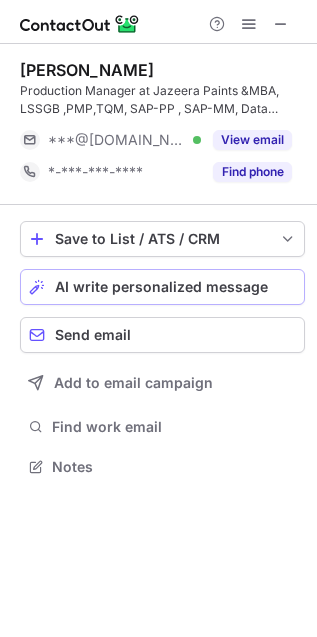 click on "View email" at bounding box center [252, 140] 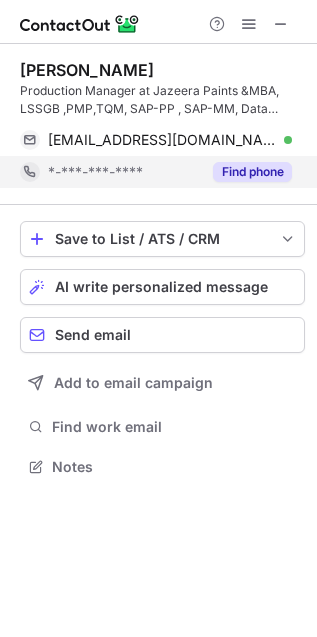 click on "Find phone" at bounding box center [252, 172] 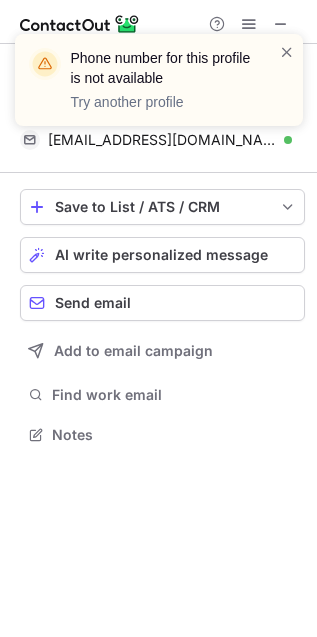 scroll, scrollTop: 421, scrollLeft: 317, axis: both 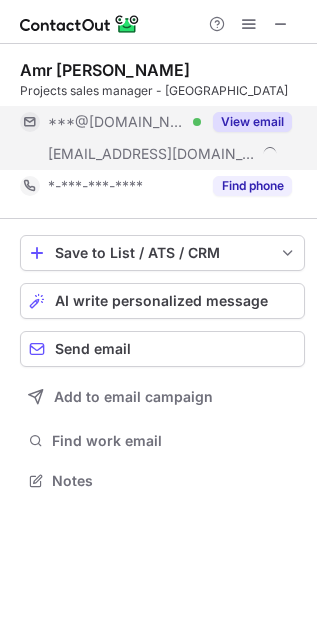 click on "View email" at bounding box center (252, 122) 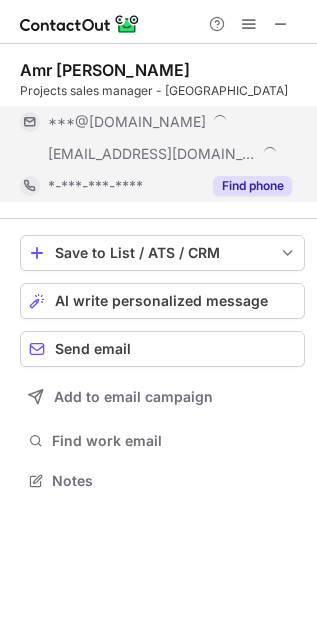 scroll, scrollTop: 10, scrollLeft: 10, axis: both 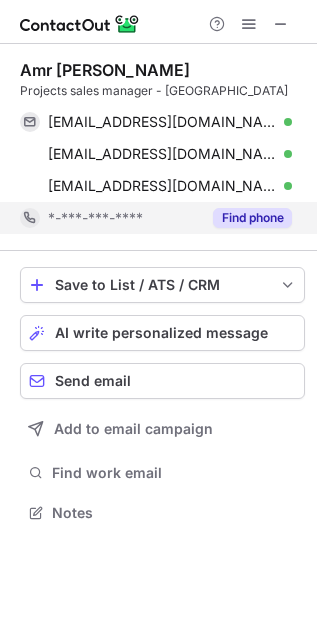 click on "Find phone" at bounding box center (252, 218) 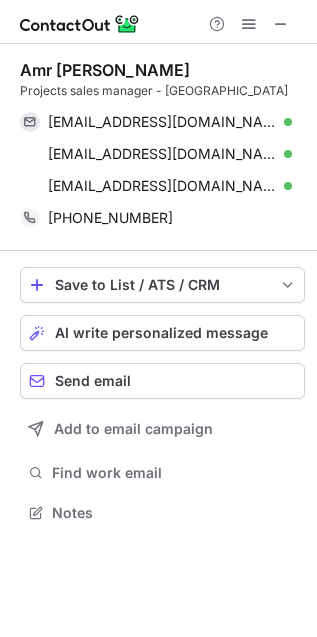 click on "Amr Mazen" at bounding box center [105, 70] 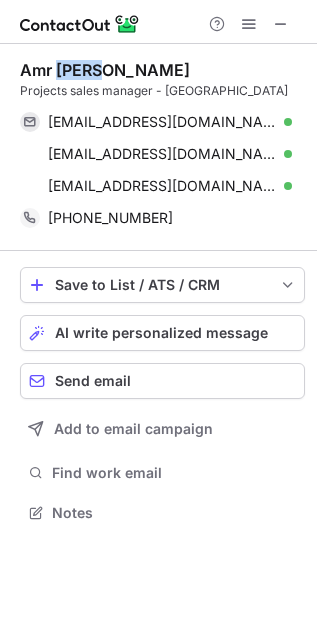 click on "Amr Mazen" at bounding box center (105, 70) 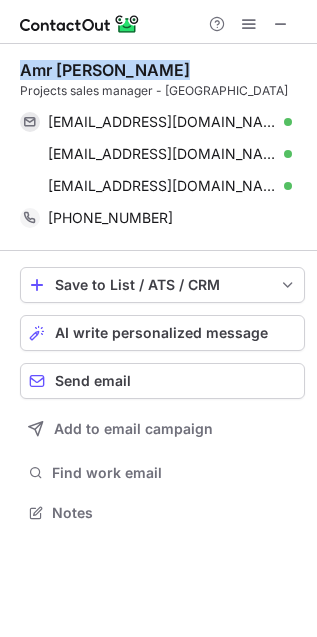 click on "Amr Mazen" at bounding box center [105, 70] 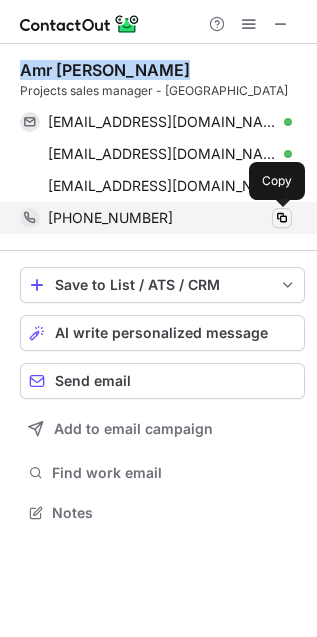 click at bounding box center [282, 218] 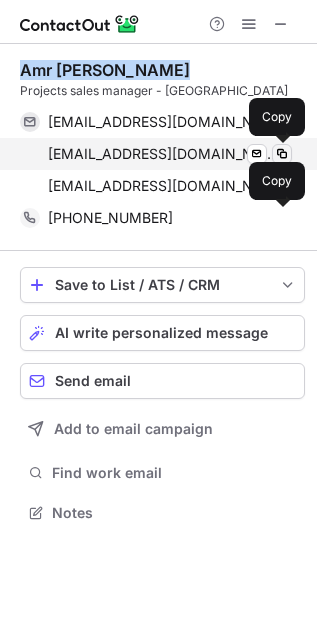 click at bounding box center [282, 154] 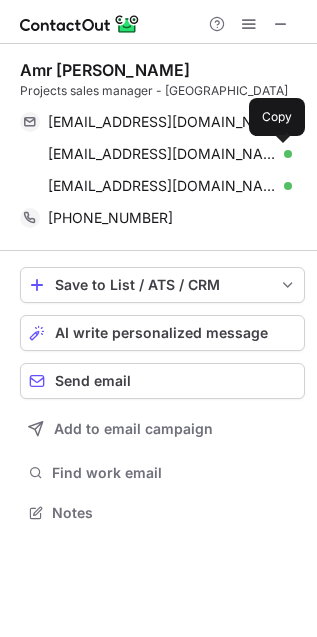 click on "Projects sales manager - Egypt" at bounding box center (162, 91) 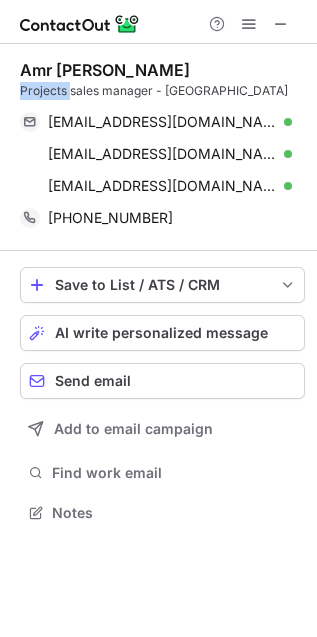 click on "Projects sales manager - Egypt" at bounding box center [162, 91] 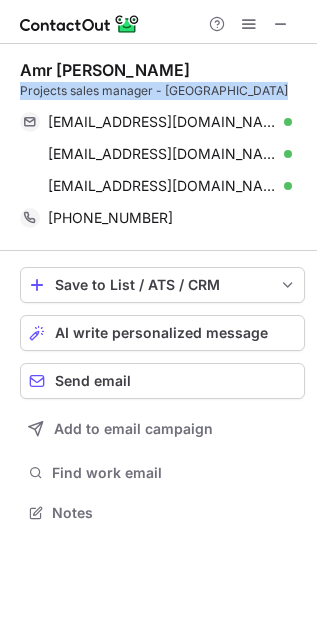 click on "Projects sales manager - Egypt" at bounding box center [162, 91] 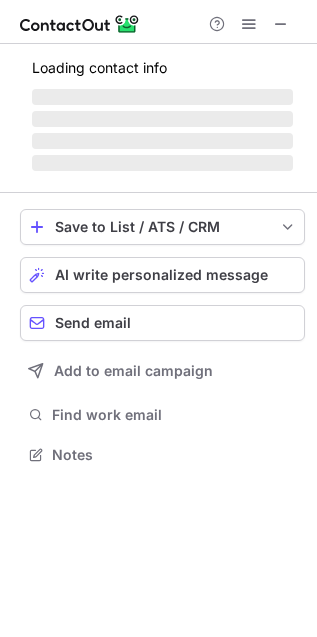 scroll, scrollTop: 11, scrollLeft: 10, axis: both 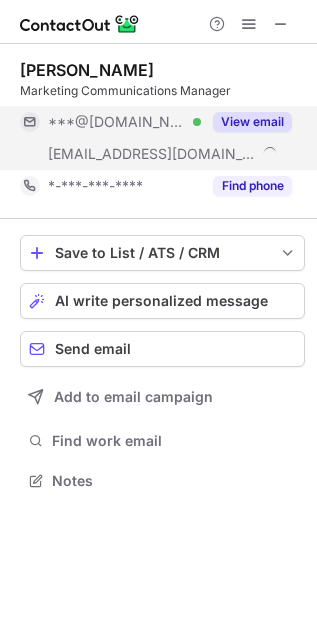 click on "View email" at bounding box center (252, 122) 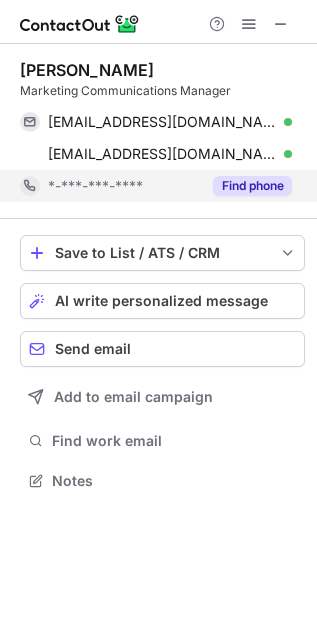 click on "Find phone" at bounding box center [252, 186] 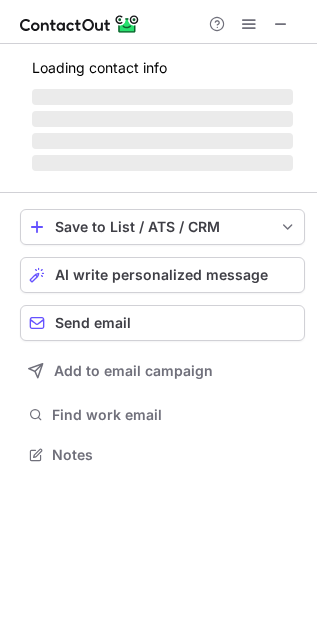 scroll, scrollTop: 11, scrollLeft: 10, axis: both 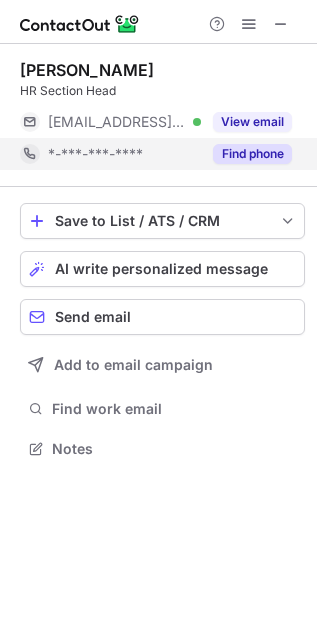 click on "Find phone" at bounding box center (252, 154) 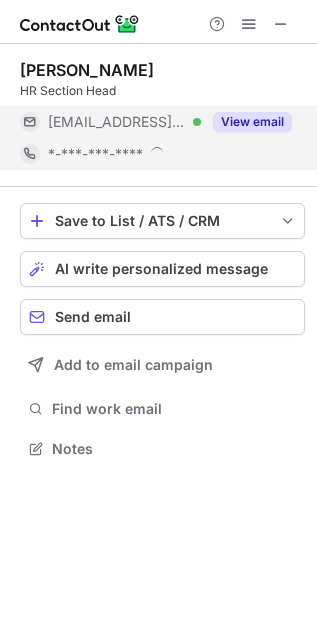 click on "View email" at bounding box center [246, 122] 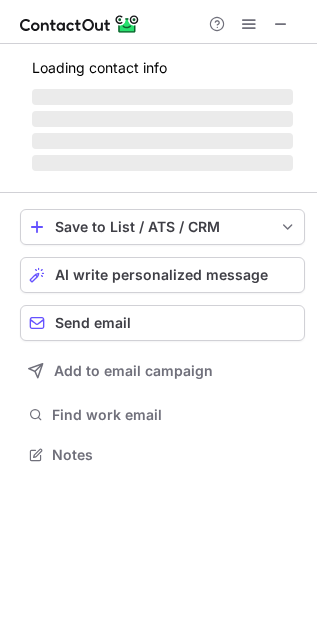 scroll, scrollTop: 11, scrollLeft: 10, axis: both 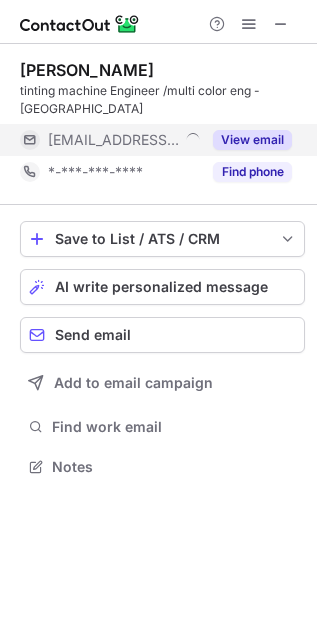 click on "View email" at bounding box center (252, 140) 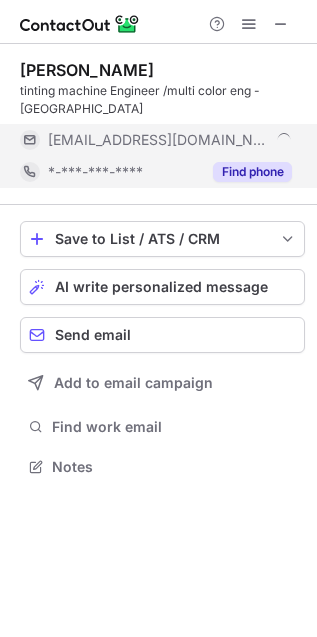 click on "Find phone" at bounding box center [252, 172] 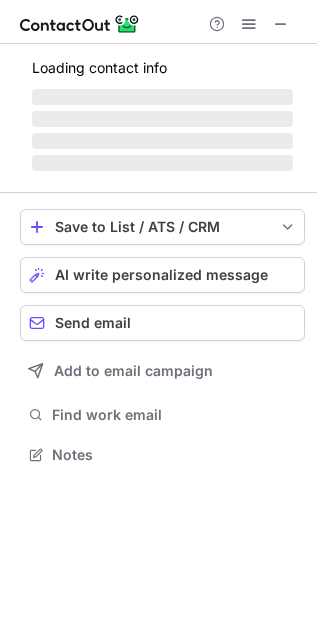 scroll, scrollTop: 11, scrollLeft: 10, axis: both 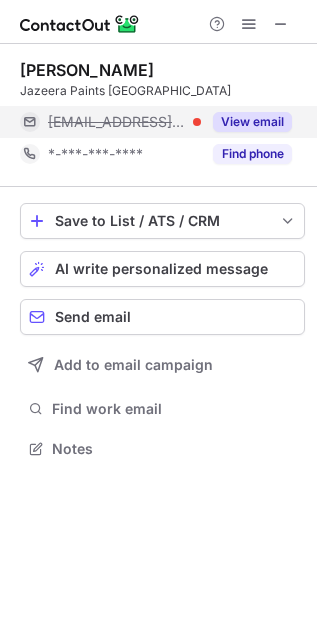 click on "View email" at bounding box center [252, 122] 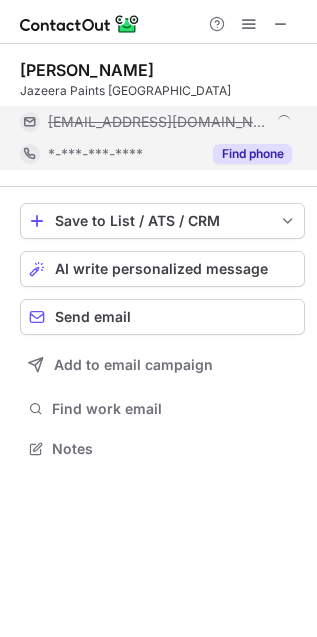 click on "Find phone" at bounding box center (252, 154) 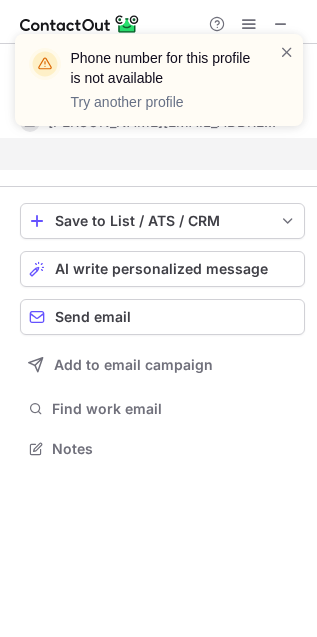 scroll, scrollTop: 402, scrollLeft: 317, axis: both 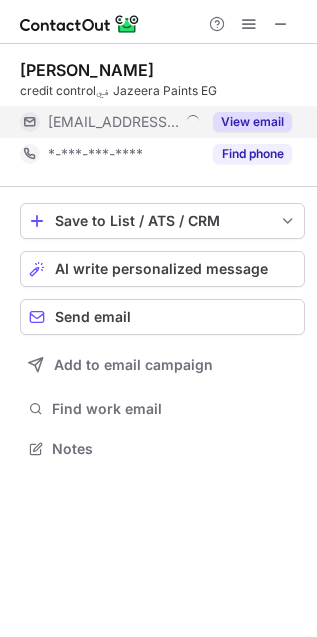 click on "View email" at bounding box center [252, 122] 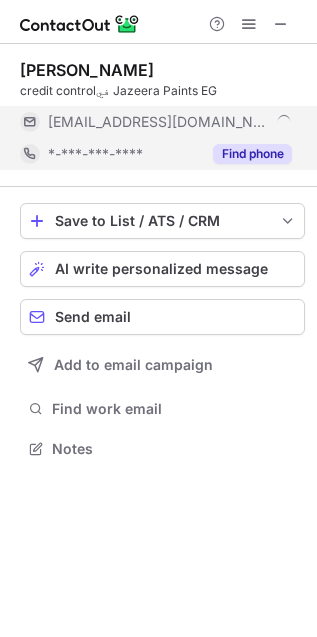 click on "Find phone" at bounding box center [252, 154] 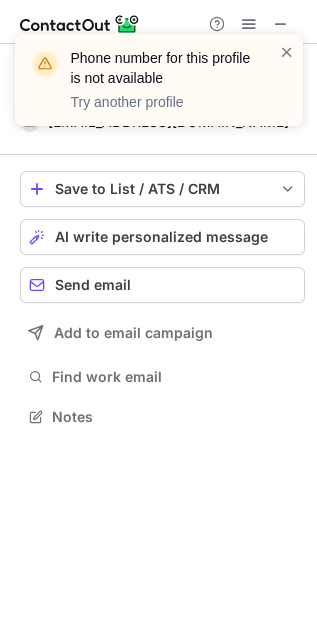 scroll, scrollTop: 402, scrollLeft: 317, axis: both 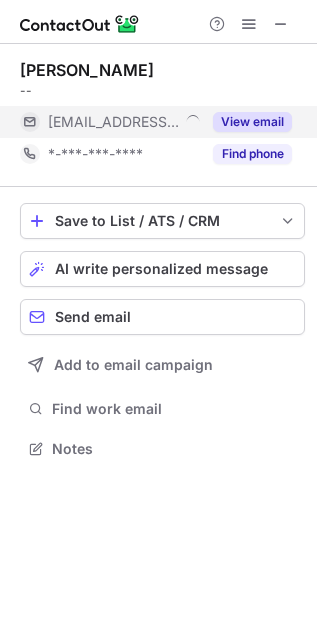 click on "View email" at bounding box center (252, 122) 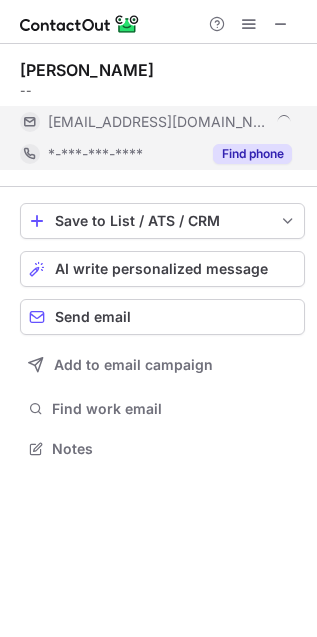 click on "Find phone" at bounding box center (252, 154) 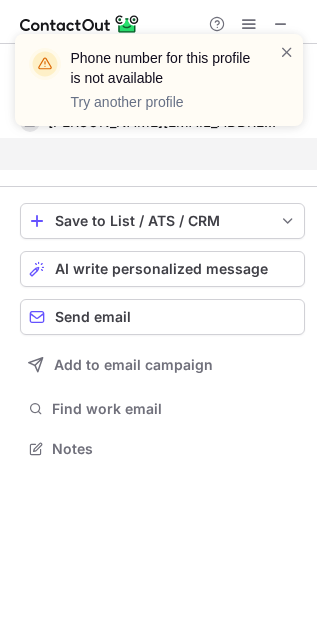 scroll, scrollTop: 0, scrollLeft: 0, axis: both 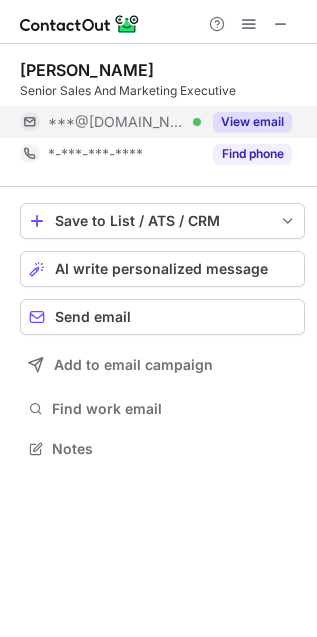 click on "View email" at bounding box center (252, 122) 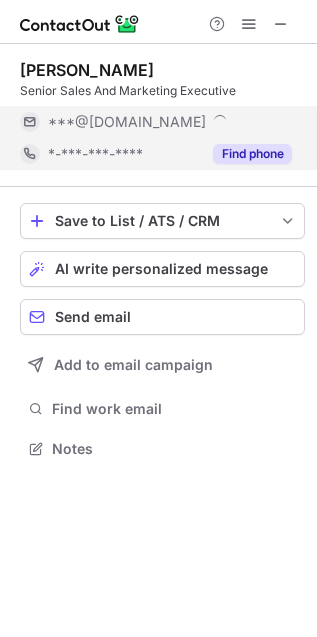 click on "Find phone" at bounding box center (252, 154) 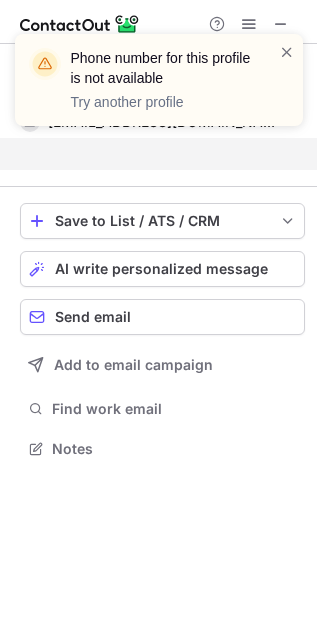 scroll, scrollTop: 0, scrollLeft: 0, axis: both 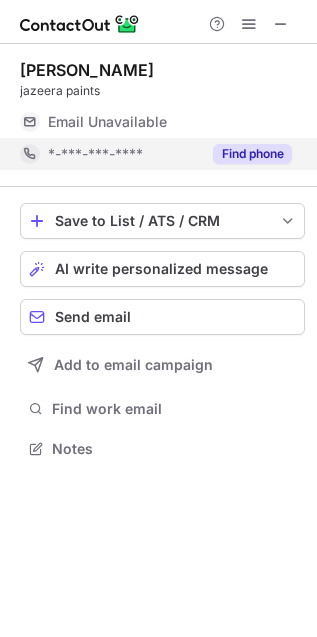click on "Find phone" at bounding box center [252, 154] 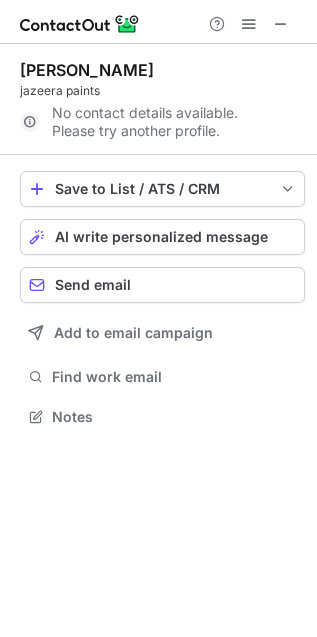 scroll, scrollTop: 0, scrollLeft: 0, axis: both 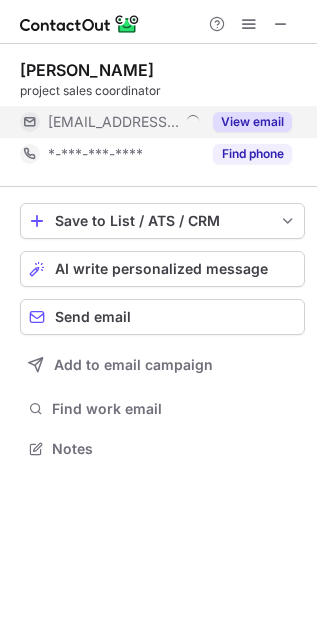 click on "View email" at bounding box center [252, 122] 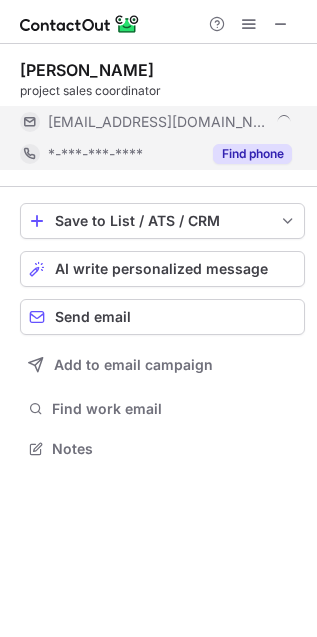 click on "Find phone" at bounding box center [252, 154] 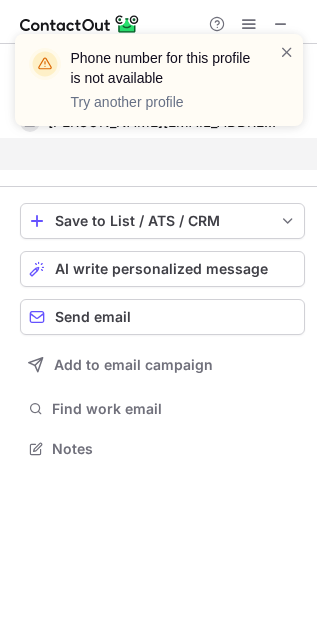 scroll, scrollTop: 402, scrollLeft: 317, axis: both 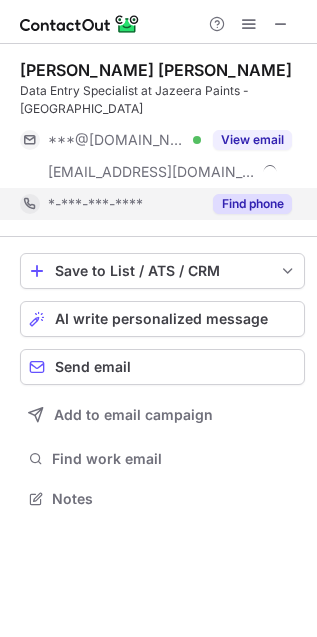 click on "Find phone" at bounding box center (252, 204) 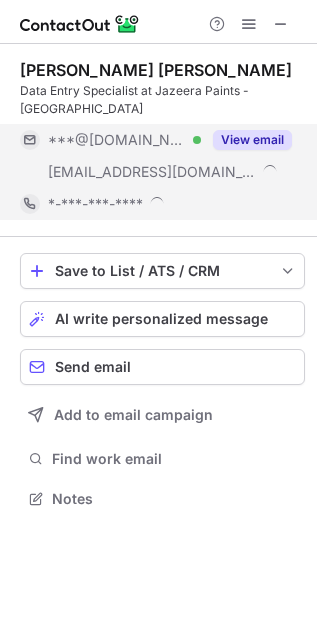 click on "View email" at bounding box center (252, 140) 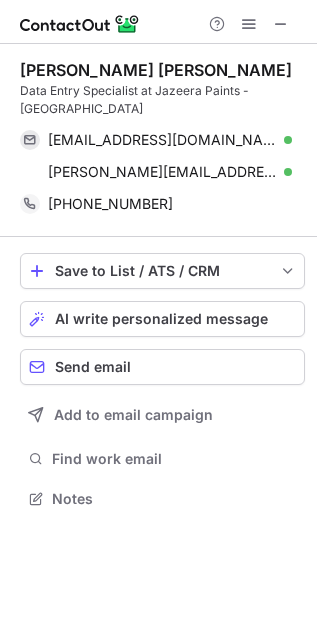click on "Mohamed Abdelrahman Salama" at bounding box center (156, 70) 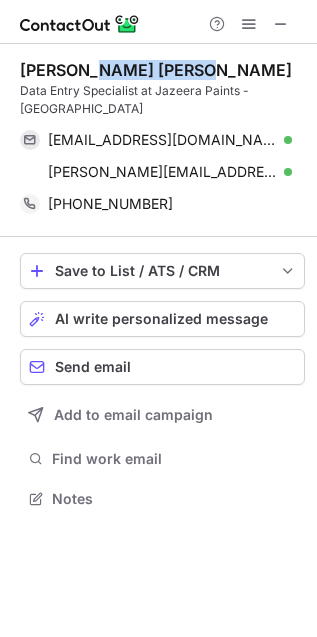 click on "Mohamed Abdelrahman Salama" at bounding box center [156, 70] 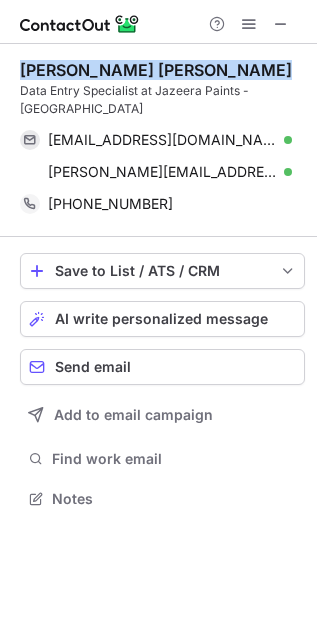 click on "Mohamed Abdelrahman Salama" at bounding box center (156, 70) 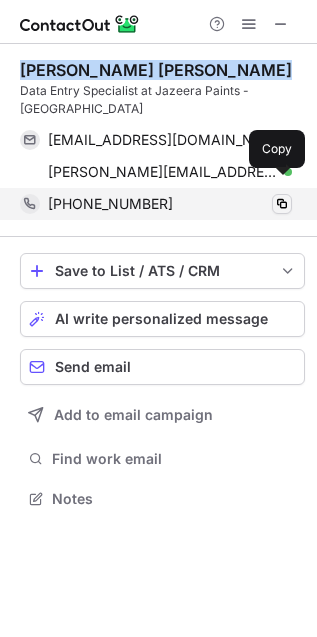 click at bounding box center [282, 204] 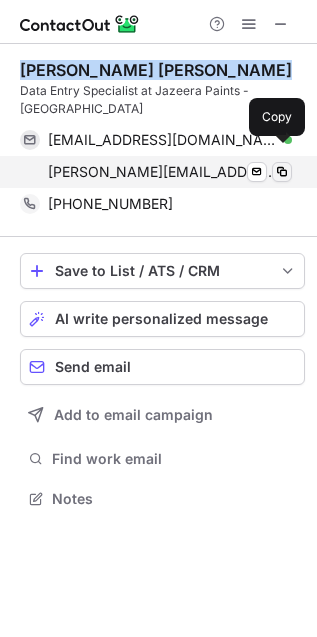 click at bounding box center (282, 172) 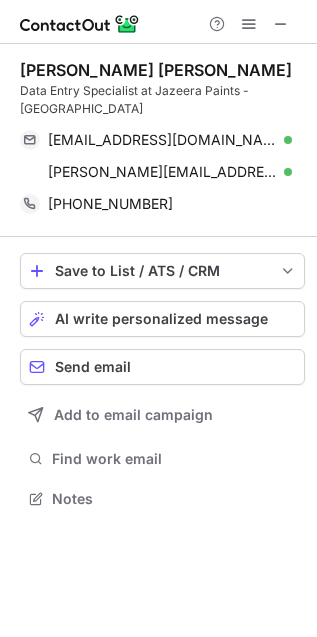 click on "Data Entry Specialist at Jazeera Paints - Egypt" at bounding box center [162, 100] 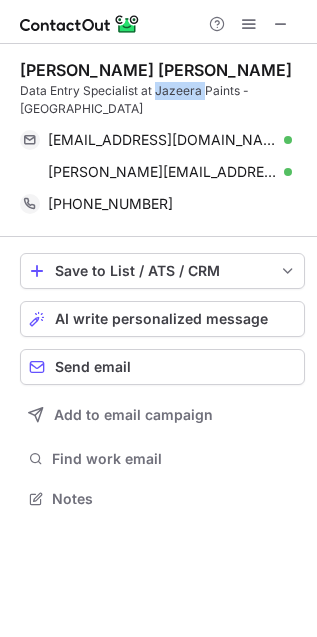 click on "Data Entry Specialist at Jazeera Paints - Egypt" at bounding box center (162, 100) 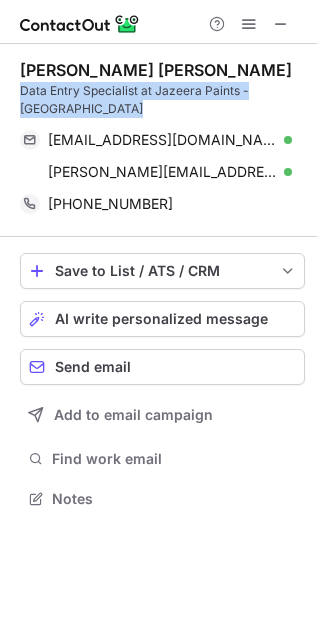 click on "Data Entry Specialist at Jazeera Paints - Egypt" at bounding box center (162, 100) 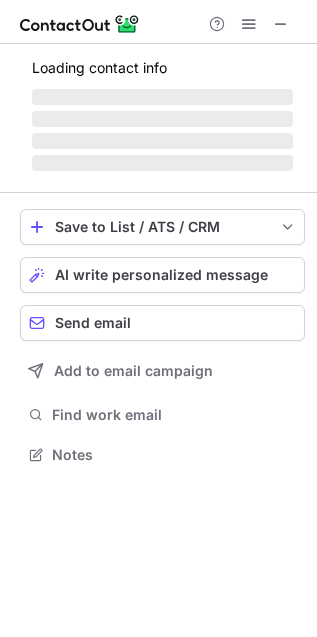scroll, scrollTop: 11, scrollLeft: 10, axis: both 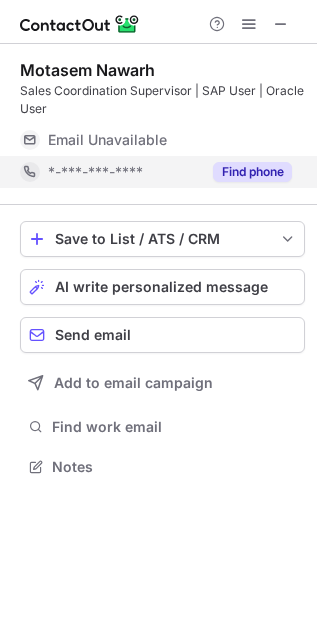 click on "Find phone" at bounding box center (252, 172) 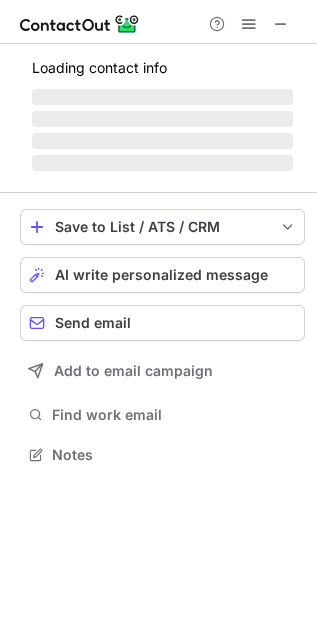 scroll, scrollTop: 11, scrollLeft: 10, axis: both 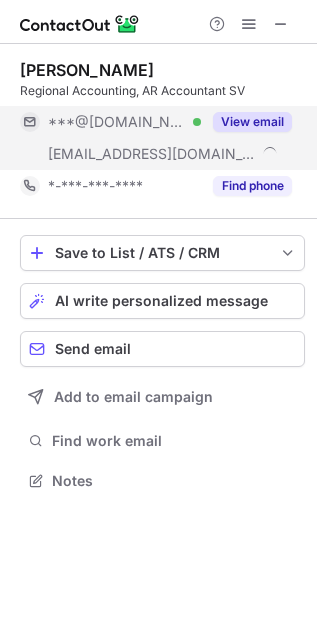 click on "View email" at bounding box center [252, 122] 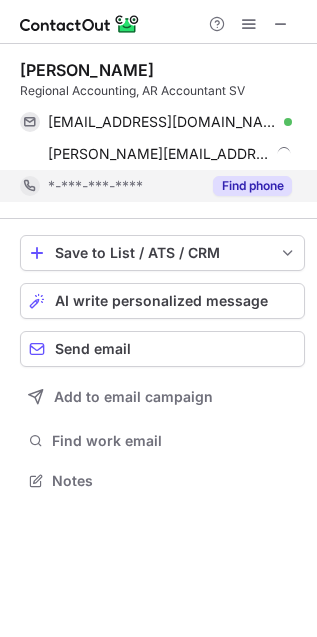 click on "Find phone" at bounding box center (252, 186) 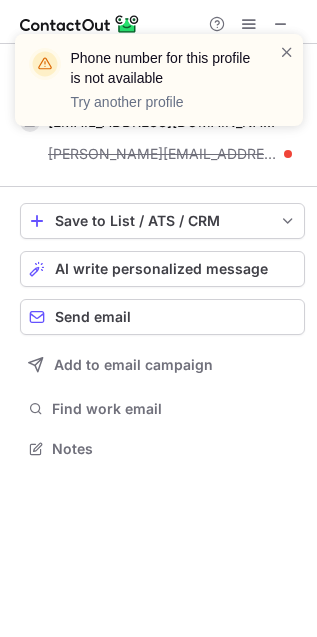 scroll, scrollTop: 435, scrollLeft: 317, axis: both 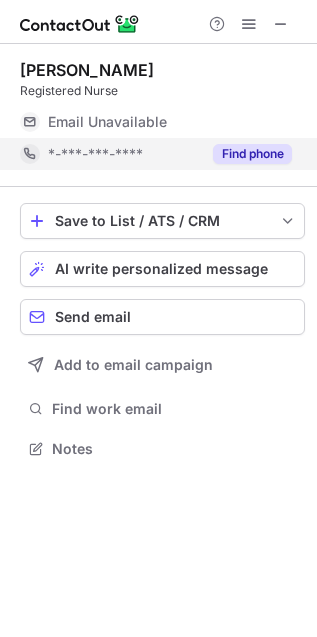 click on "Find phone" at bounding box center [252, 154] 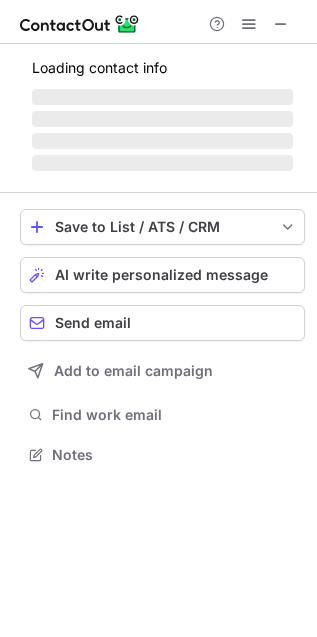 scroll, scrollTop: 11, scrollLeft: 10, axis: both 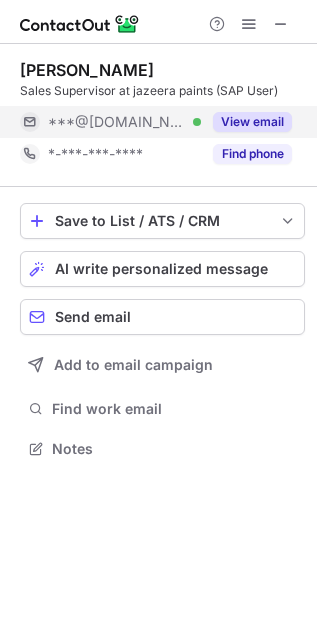 click on "View email" at bounding box center [252, 122] 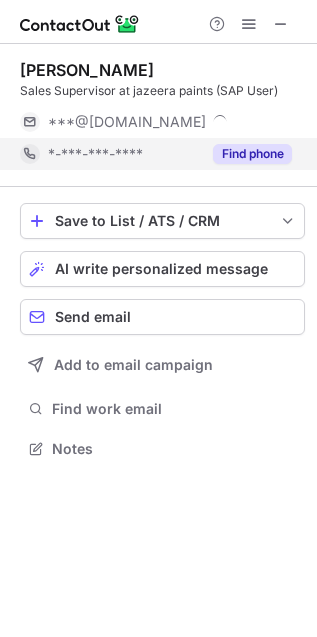 click on "Find phone" at bounding box center (252, 154) 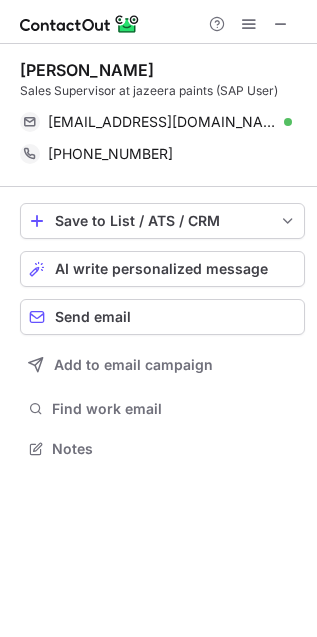 click on "Ahmed Khattab" at bounding box center (87, 70) 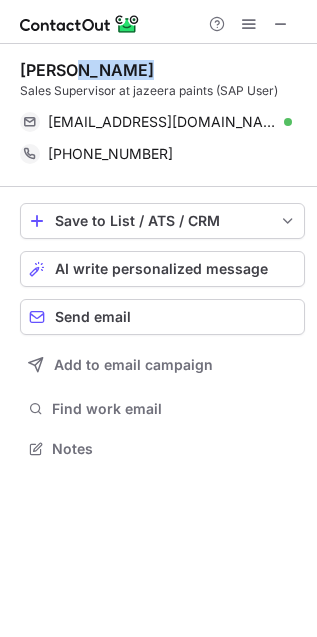 click on "Ahmed Khattab" at bounding box center (87, 70) 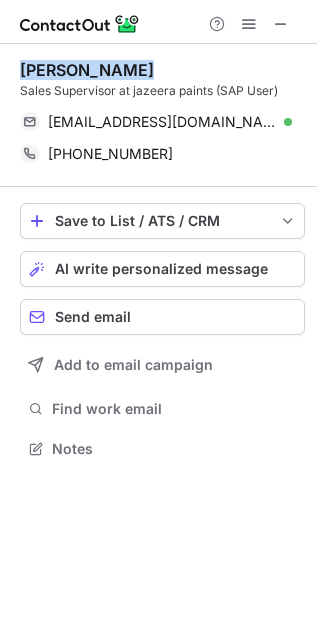 click on "Ahmed Khattab" at bounding box center (87, 70) 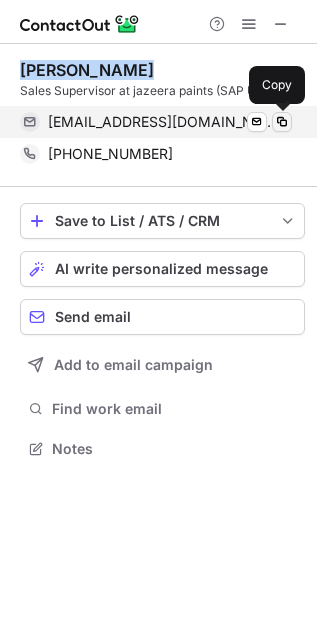 click at bounding box center [282, 122] 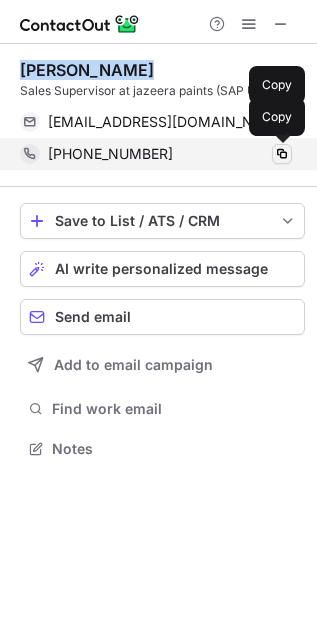 click at bounding box center [282, 154] 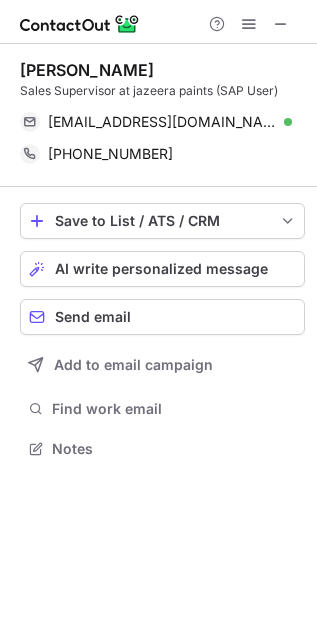 click on "Sales Supervisor at jazeera paints (SAP User)" at bounding box center (162, 91) 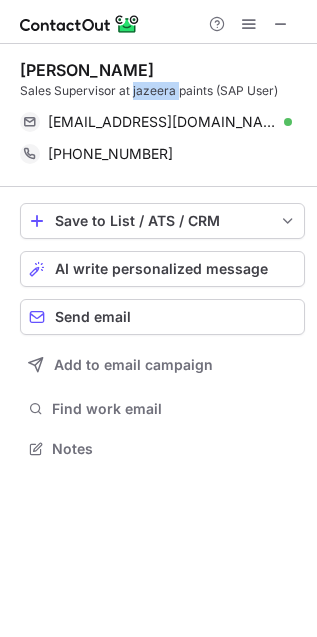 click on "Sales Supervisor at jazeera paints (SAP User)" at bounding box center [162, 91] 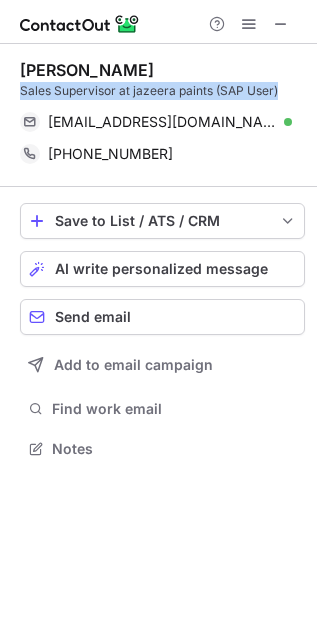 click on "Sales Supervisor at jazeera paints (SAP User)" at bounding box center (162, 91) 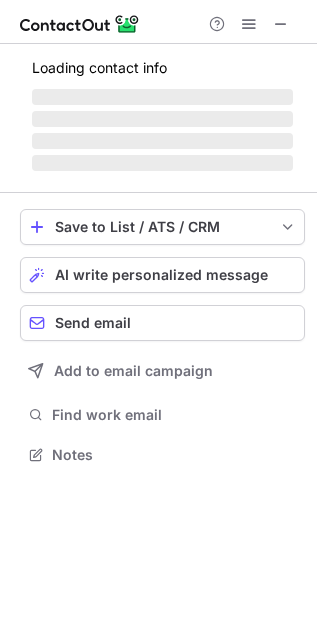 scroll, scrollTop: 11, scrollLeft: 10, axis: both 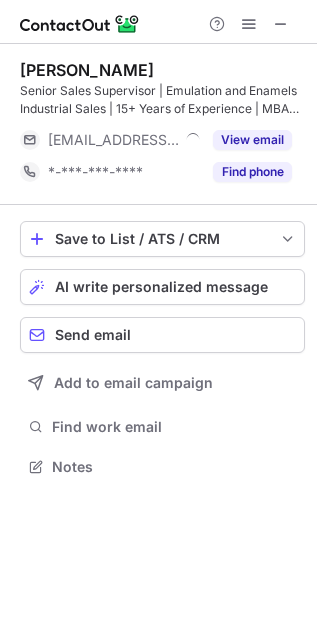 click on "View email" at bounding box center [252, 140] 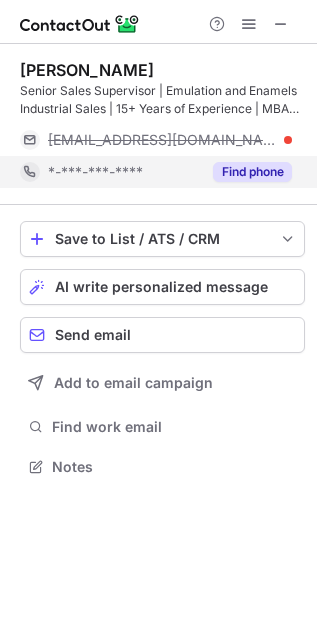click on "Find phone" at bounding box center (252, 172) 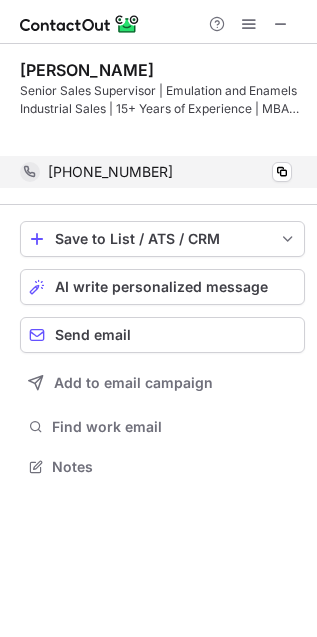 scroll, scrollTop: 421, scrollLeft: 317, axis: both 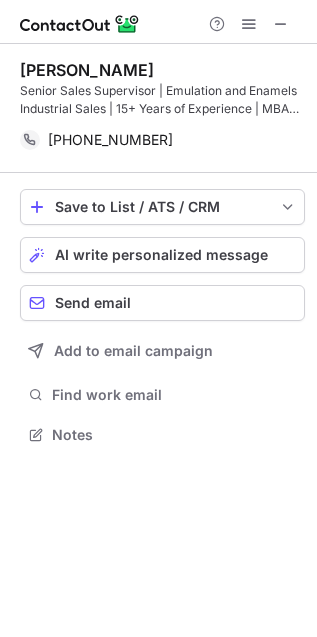click on "Bassem F." at bounding box center (87, 70) 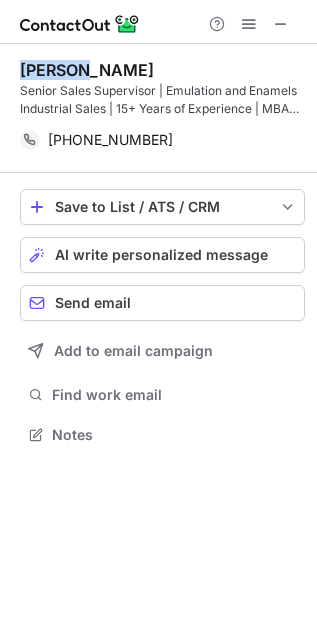 click on "Bassem F." at bounding box center [87, 70] 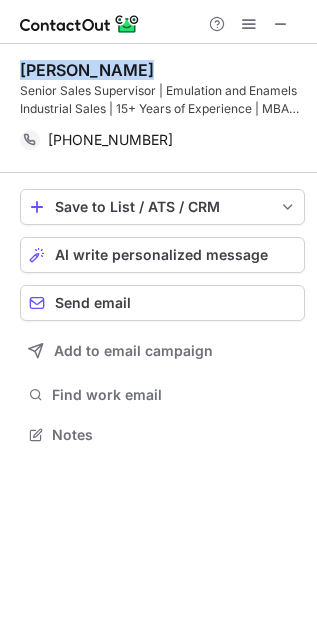 click on "Bassem F." at bounding box center [87, 70] 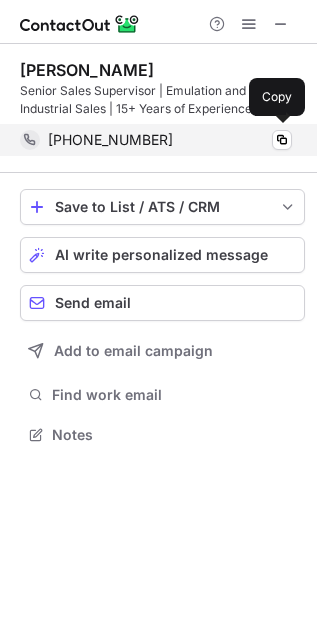 click on "+201226033711" at bounding box center (110, 140) 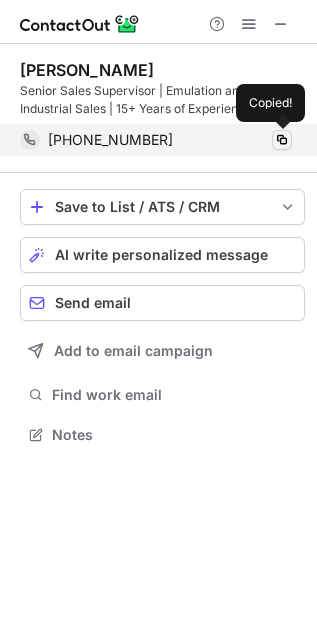 click at bounding box center [282, 140] 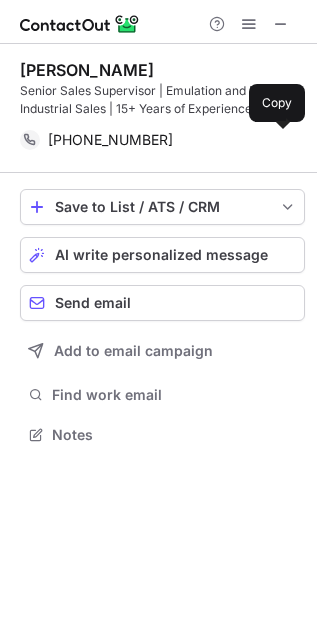 click on "Senior Sales Supervisor | Emulation and Enamels Industrial Sales | 15+ Years of Experience | MBA from AAST | Driving Revenue Growth with Customer-Focused Selling" at bounding box center [162, 100] 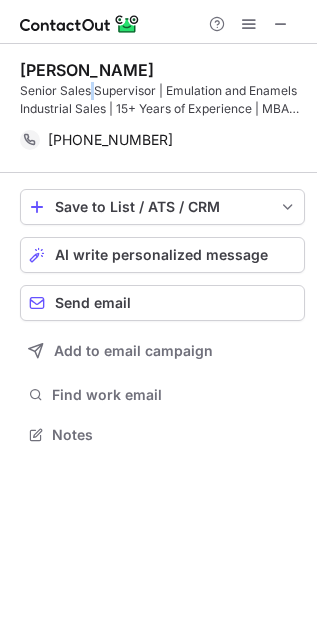 click on "Senior Sales Supervisor | Emulation and Enamels Industrial Sales | 15+ Years of Experience | MBA from AAST | Driving Revenue Growth with Customer-Focused Selling" at bounding box center [162, 100] 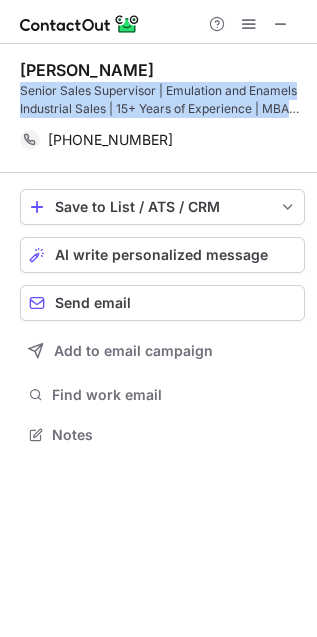 click on "Senior Sales Supervisor | Emulation and Enamels Industrial Sales | 15+ Years of Experience | MBA from AAST | Driving Revenue Growth with Customer-Focused Selling" at bounding box center (162, 100) 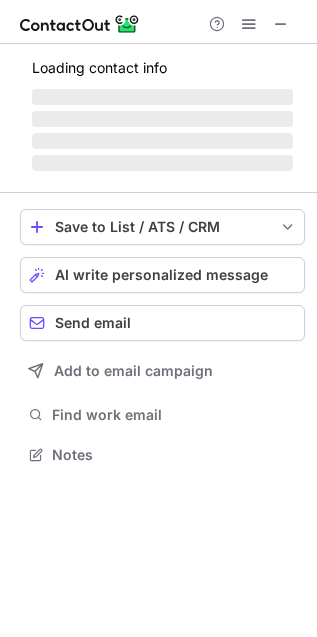 scroll, scrollTop: 11, scrollLeft: 10, axis: both 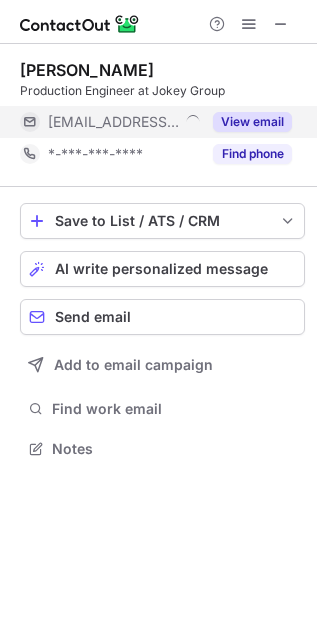click on "View email" at bounding box center (252, 122) 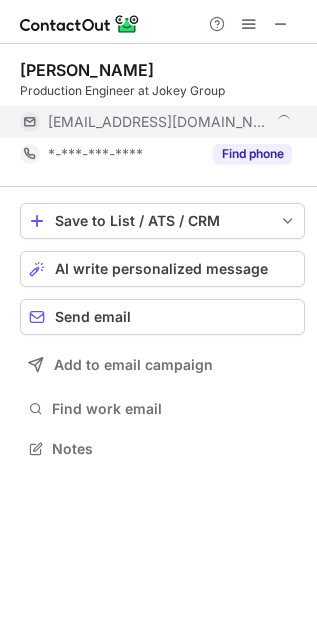 click on "Waleed Ahmed Production Engineer at Jokey Group ***@jokey.com *-***-***-**** Find phone" at bounding box center [162, 115] 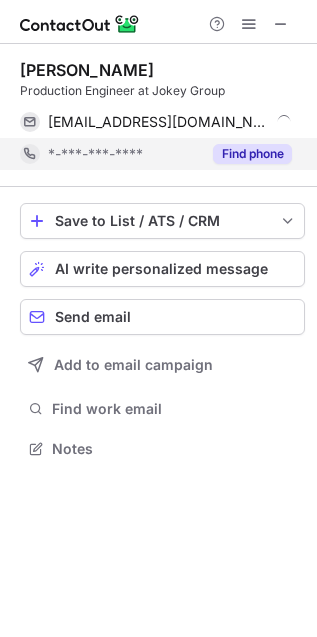 click on "Find phone" at bounding box center [252, 154] 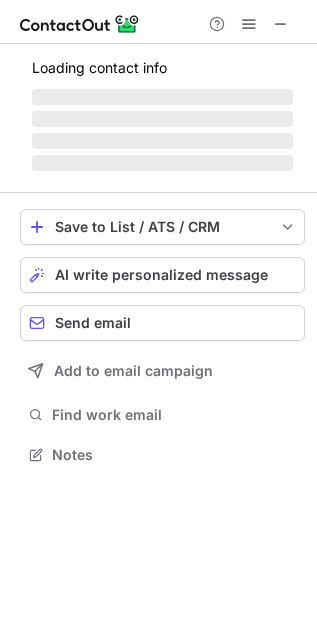 scroll, scrollTop: 11, scrollLeft: 10, axis: both 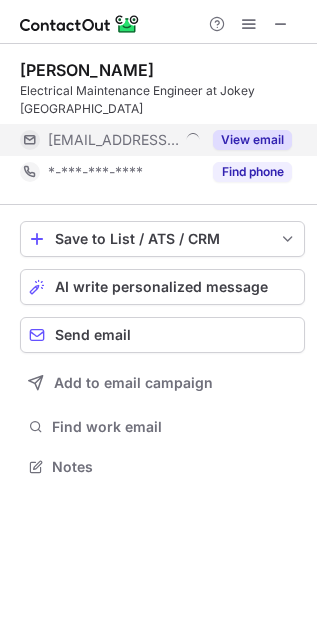 click on "View email" at bounding box center (252, 140) 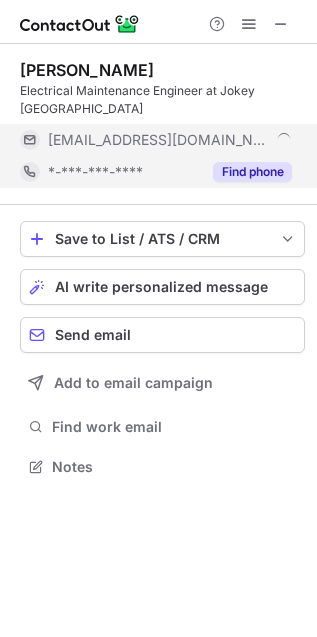 click on "Find phone" at bounding box center [252, 172] 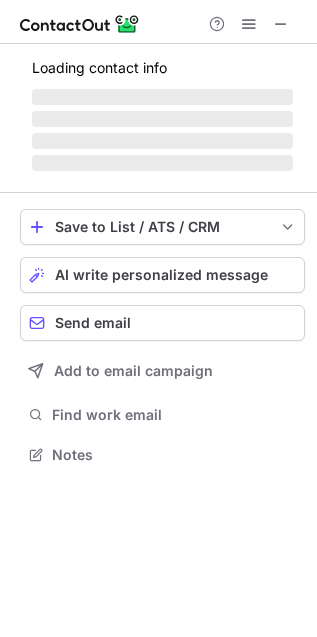 scroll, scrollTop: 11, scrollLeft: 10, axis: both 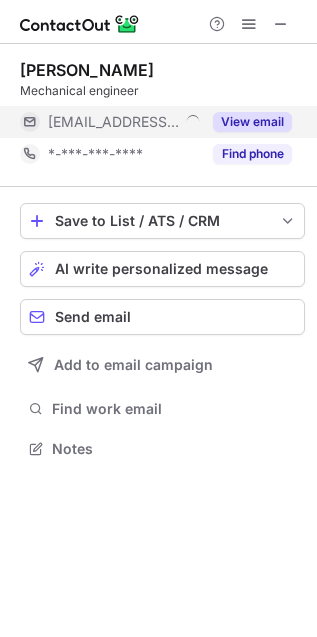 click on "View email" at bounding box center [252, 122] 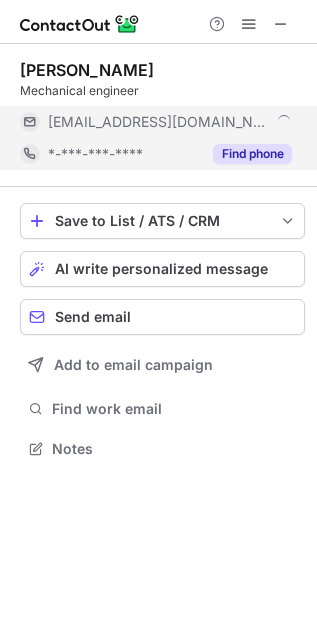 click on "Find phone" at bounding box center (252, 154) 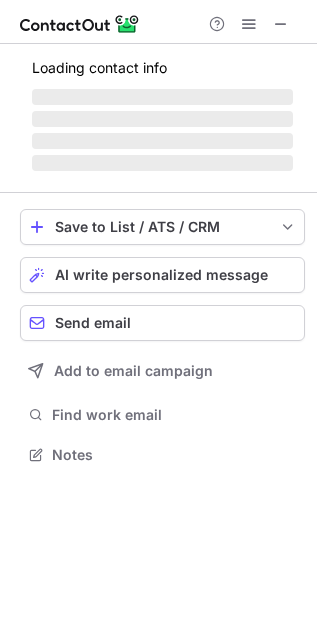 scroll, scrollTop: 11, scrollLeft: 10, axis: both 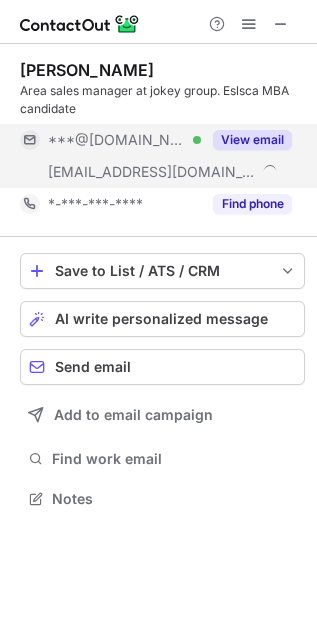 click on "View email" at bounding box center (252, 140) 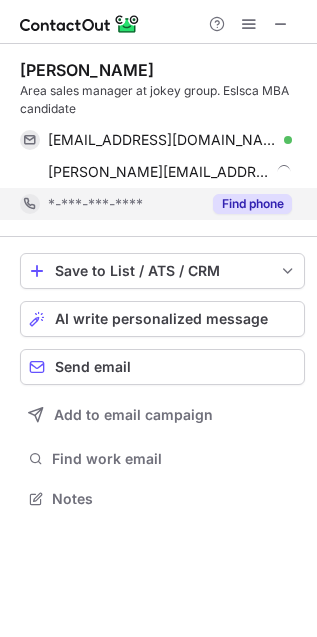 click on "Find phone" at bounding box center [252, 204] 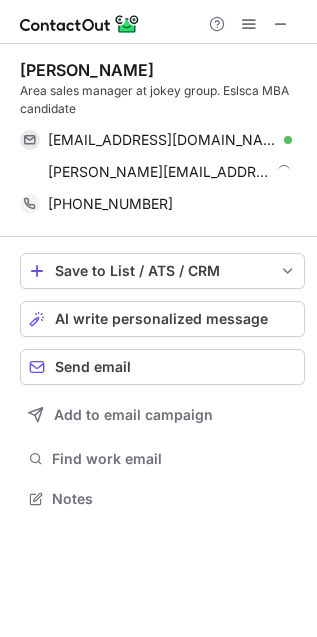 click on "Ahmed Sakr" at bounding box center [87, 70] 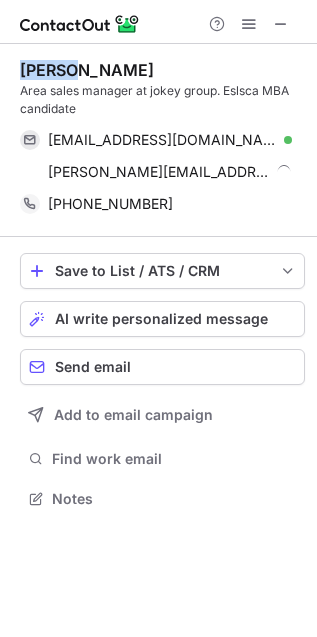 click on "Ahmed Sakr" at bounding box center [87, 70] 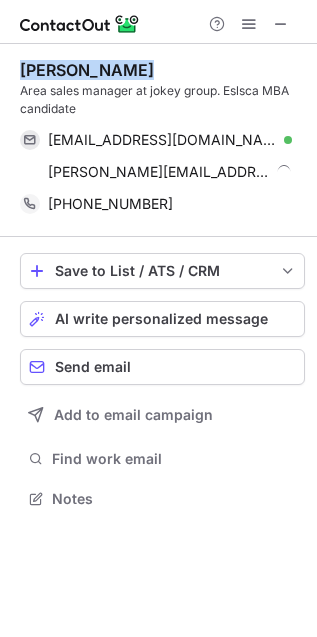click on "Ahmed Sakr" at bounding box center [87, 70] 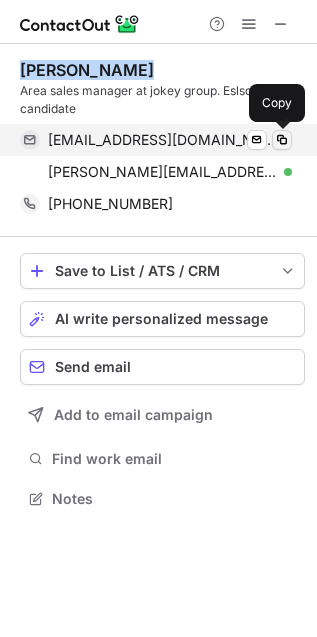 click at bounding box center [282, 140] 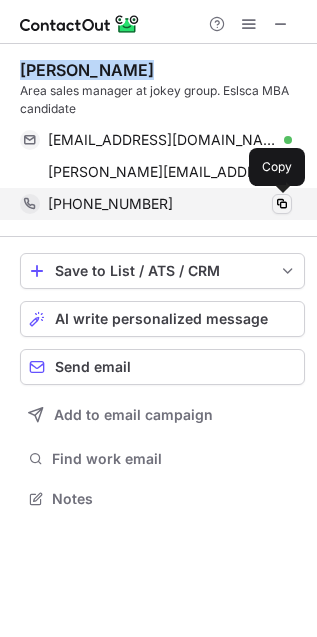 click at bounding box center [282, 204] 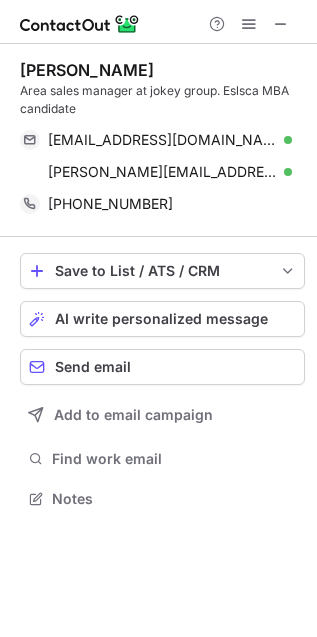 click on "Area sales manager at jokey group. Eslsca MBA candidate" at bounding box center (162, 100) 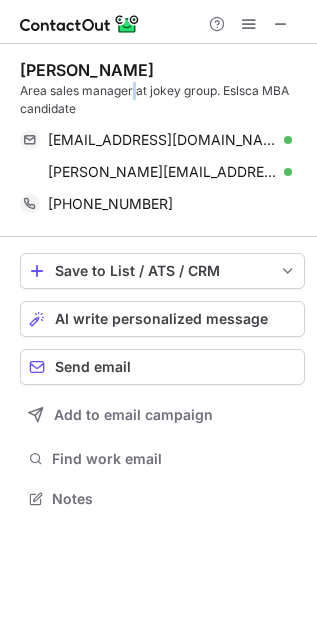 click on "Area sales manager at jokey group. Eslsca MBA candidate" at bounding box center (162, 100) 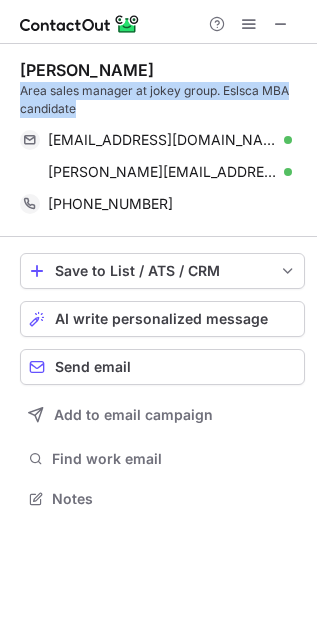 click on "Area sales manager at jokey group. Eslsca MBA candidate" at bounding box center [162, 100] 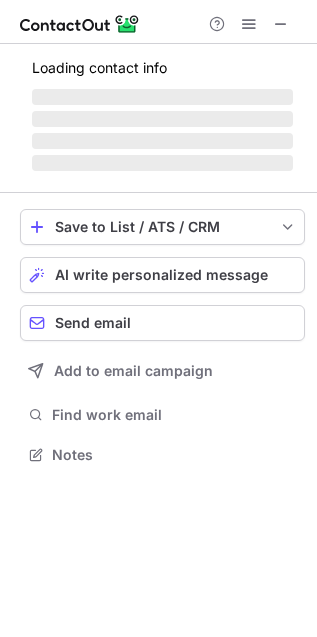scroll, scrollTop: 11, scrollLeft: 10, axis: both 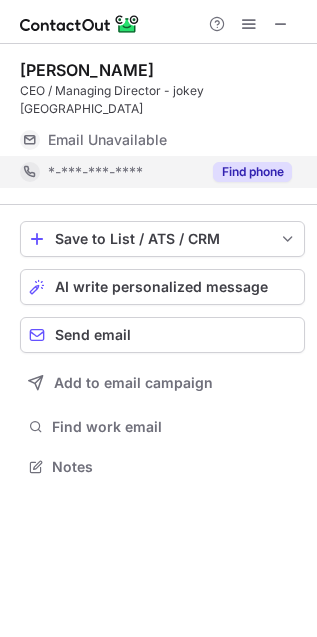 click on "Find phone" at bounding box center [252, 172] 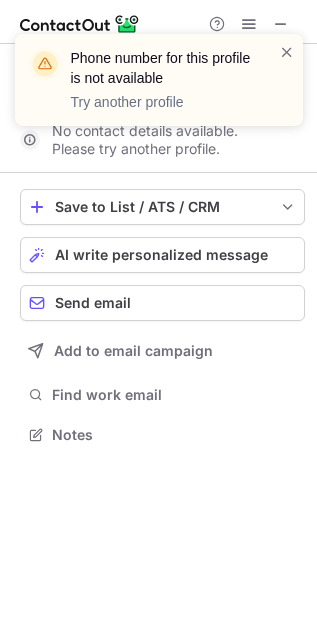 scroll, scrollTop: 402, scrollLeft: 317, axis: both 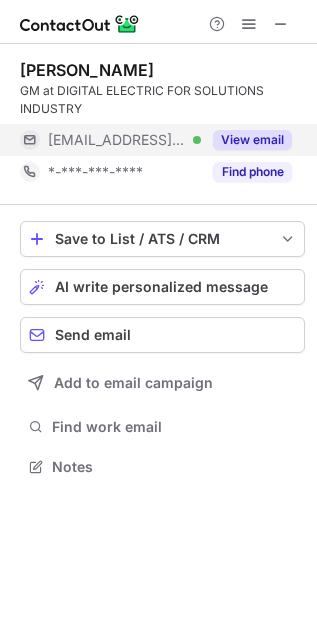click on "View email" at bounding box center [246, 140] 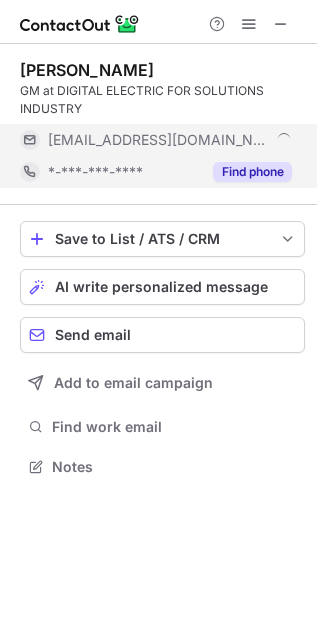 click on "Ismail Mohammed GM at DIGITAL ELECTRIC FOR SOLUTIONS INDUSTRY ***@jokey.com *-***-***-**** Find phone" at bounding box center (162, 124) 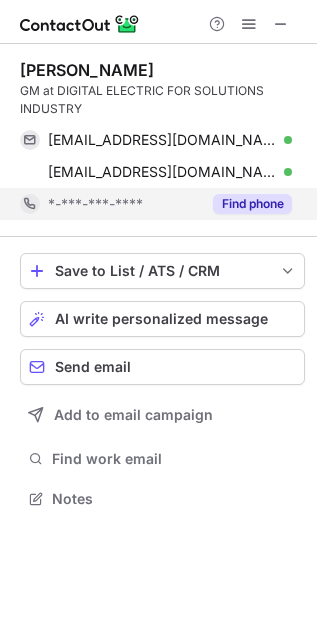 click on "Find phone" at bounding box center (252, 204) 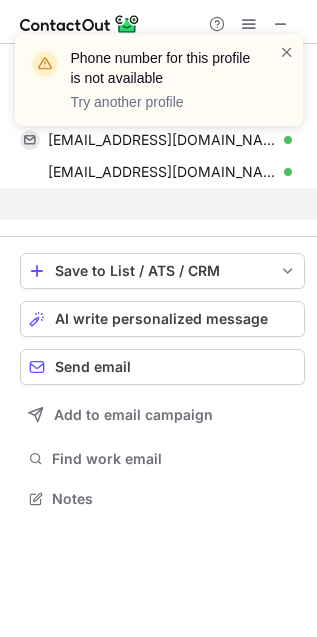 scroll, scrollTop: 452, scrollLeft: 317, axis: both 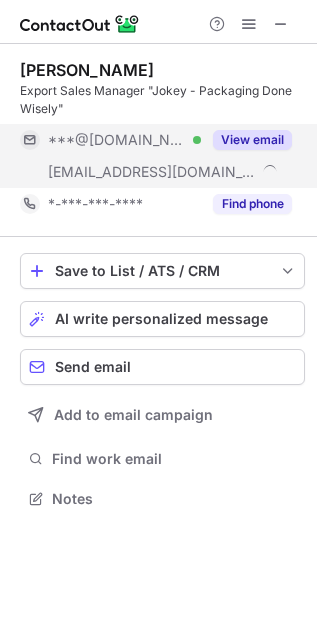 click on "View email" at bounding box center (252, 140) 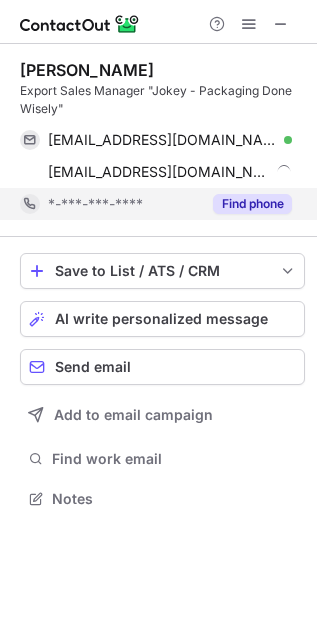click on "Find phone" at bounding box center [252, 204] 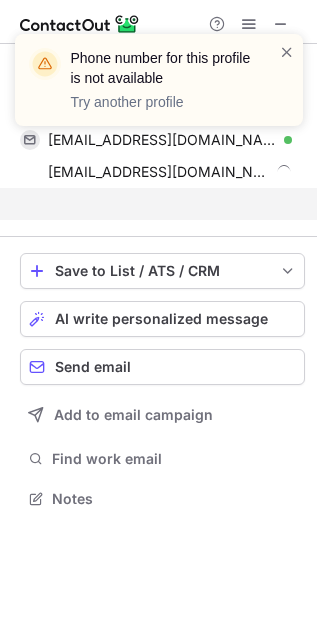 scroll, scrollTop: 452, scrollLeft: 317, axis: both 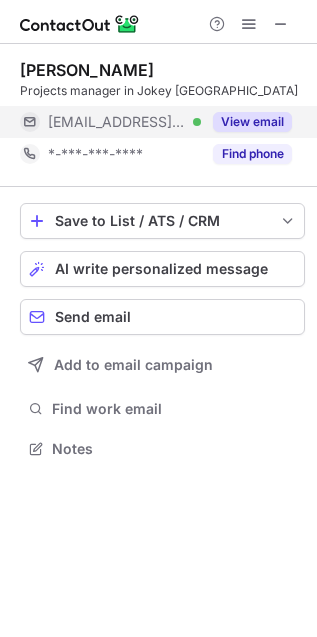 click on "View email" at bounding box center [252, 122] 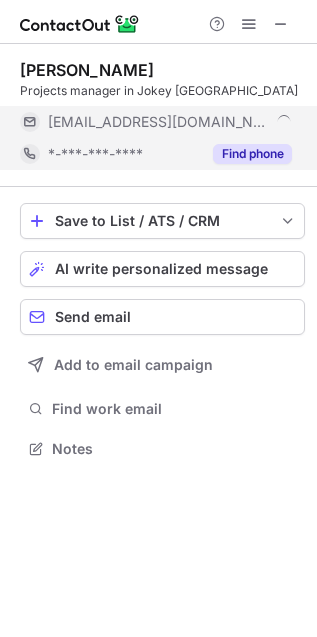 click on "Find phone" at bounding box center [252, 154] 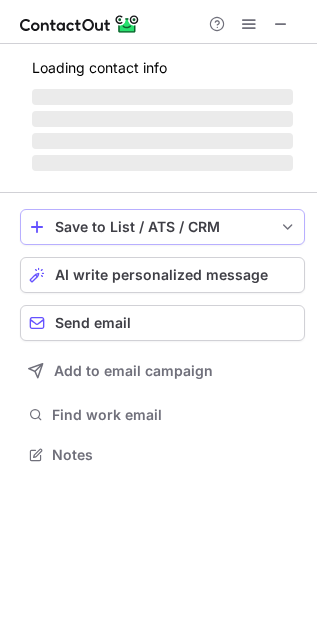 scroll, scrollTop: 11, scrollLeft: 10, axis: both 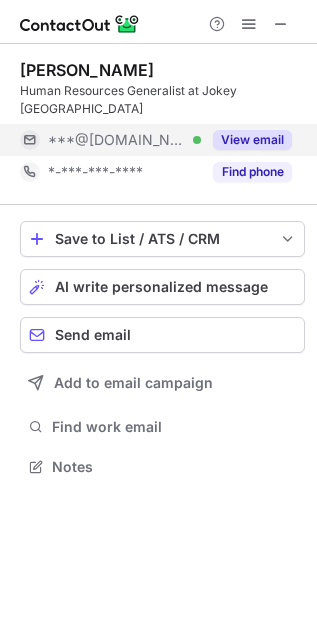 click on "View email" at bounding box center [252, 140] 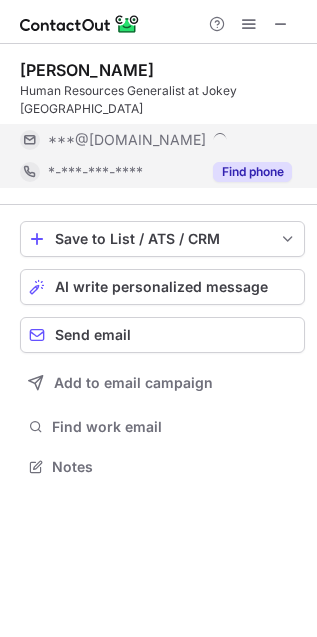 click on "Find phone" at bounding box center [252, 172] 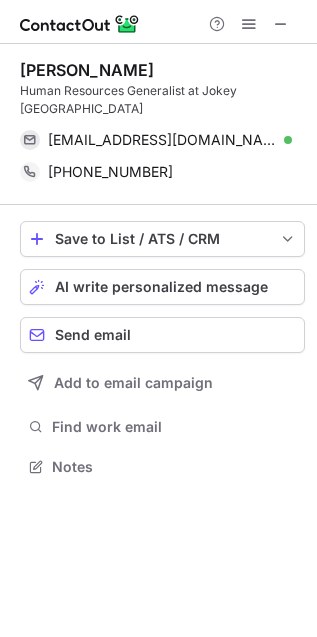 click on "Mohamed Abdalla" at bounding box center (87, 70) 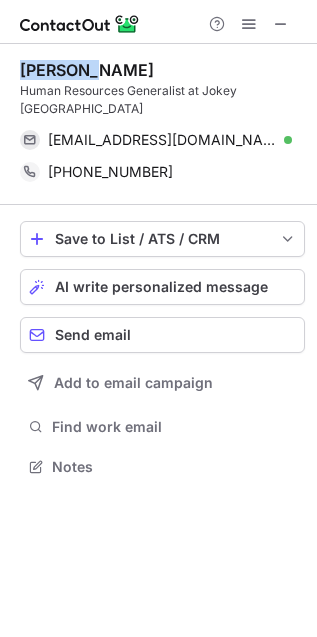 click on "Mohamed Abdalla" at bounding box center (87, 70) 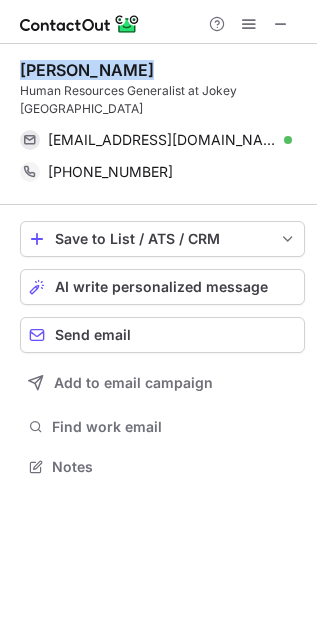 click on "Mohamed Abdalla" at bounding box center (87, 70) 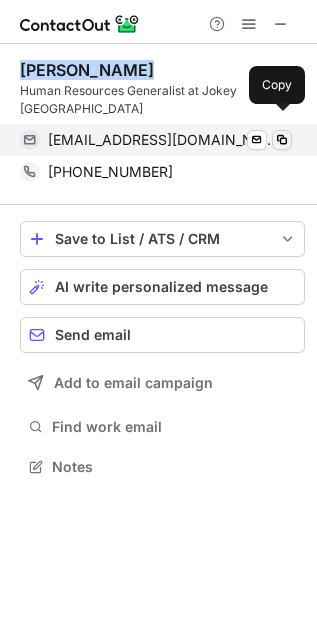 click at bounding box center [282, 140] 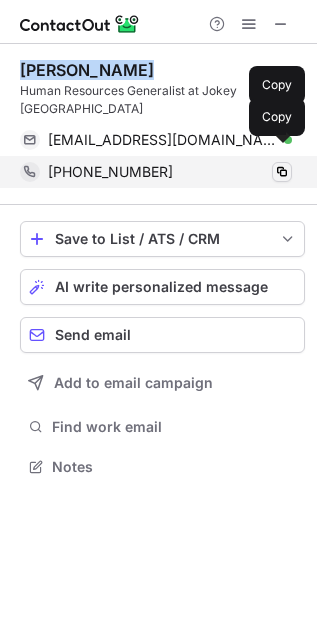 click at bounding box center (282, 172) 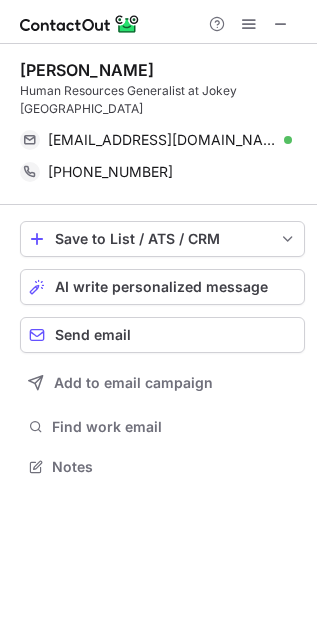 click on "Human Resources Generalist at Jokey Egypt" at bounding box center [162, 100] 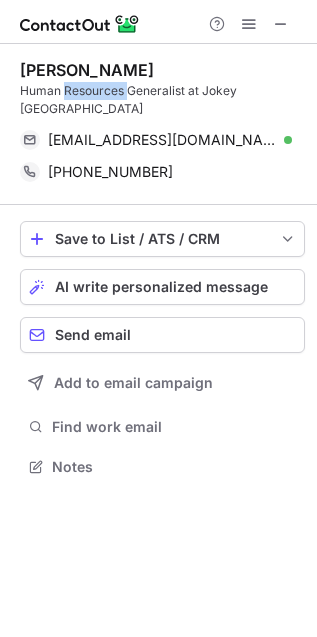 click on "Human Resources Generalist at Jokey Egypt" at bounding box center [162, 100] 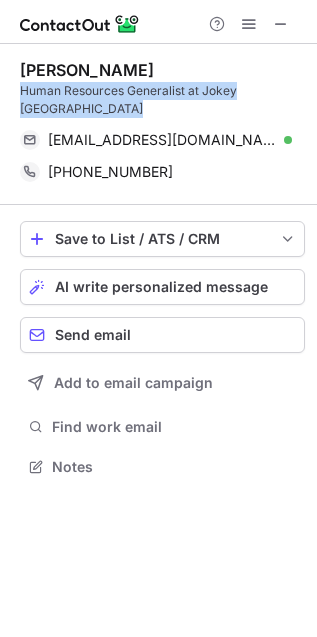 click on "Human Resources Generalist at Jokey Egypt" at bounding box center [162, 100] 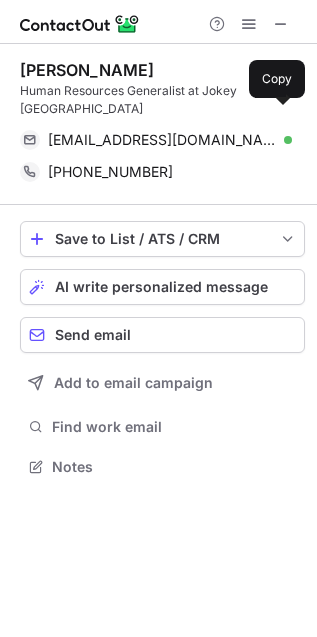 scroll, scrollTop: 11, scrollLeft: 10, axis: both 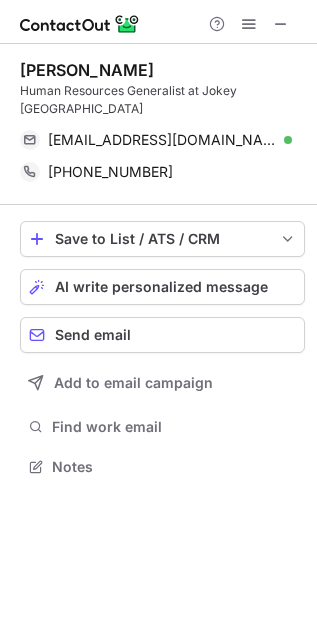 click on "Mohamed Abdalla" at bounding box center (87, 70) 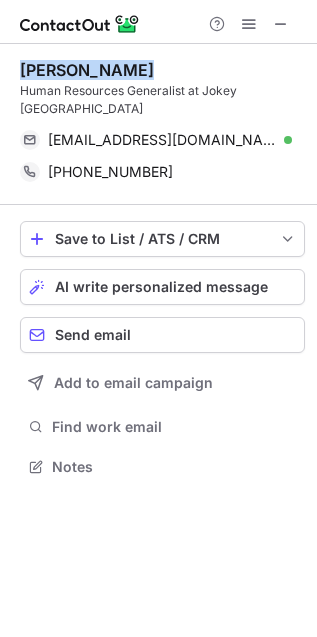 click on "Mohamed Abdalla" at bounding box center [87, 70] 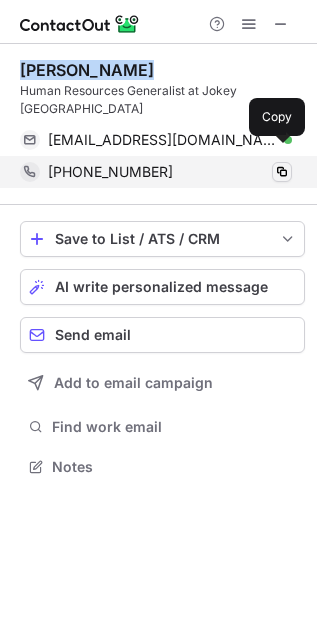click at bounding box center [282, 172] 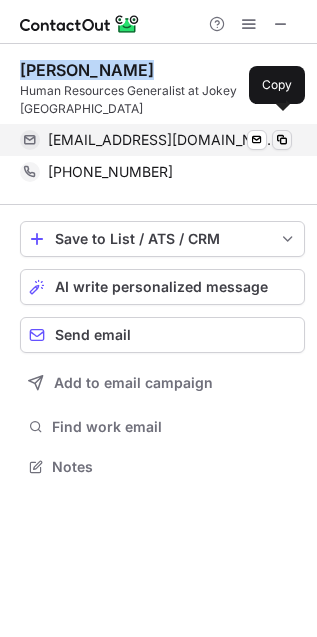 click at bounding box center (282, 140) 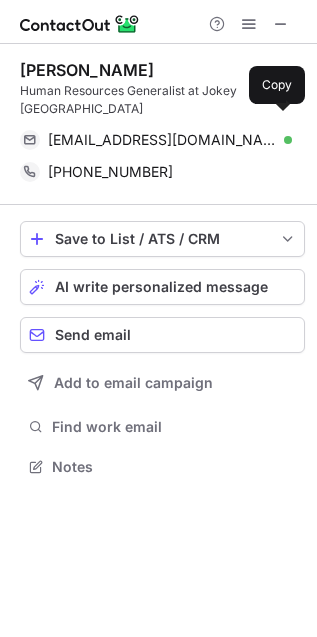 click on "Human Resources Generalist at Jokey Egypt" at bounding box center [162, 100] 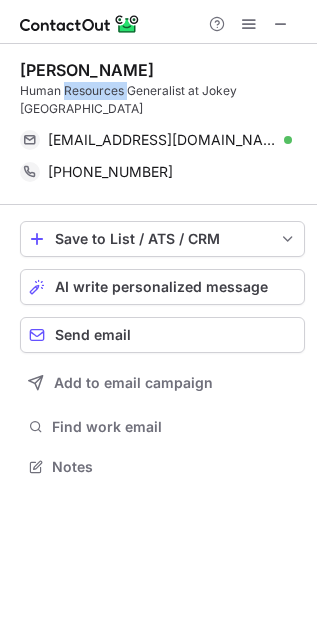 click on "Human Resources Generalist at Jokey Egypt" at bounding box center [162, 100] 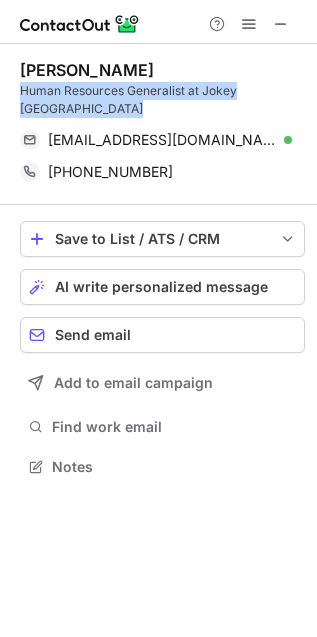 click on "Human Resources Generalist at Jokey Egypt" at bounding box center (162, 100) 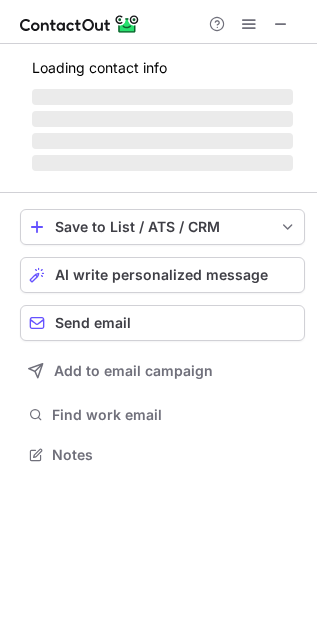 scroll, scrollTop: 11, scrollLeft: 10, axis: both 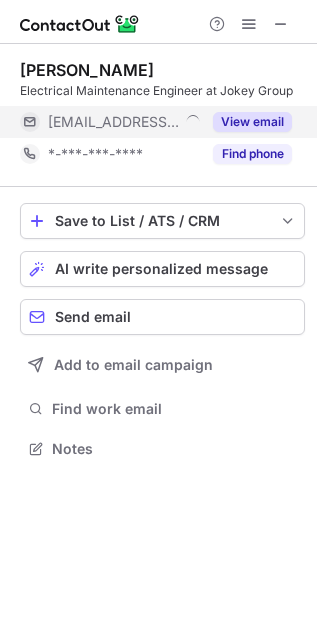 click on "View email" at bounding box center (252, 122) 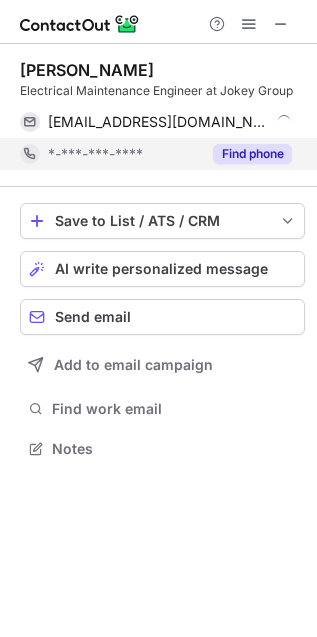 click on "Find phone" at bounding box center [252, 154] 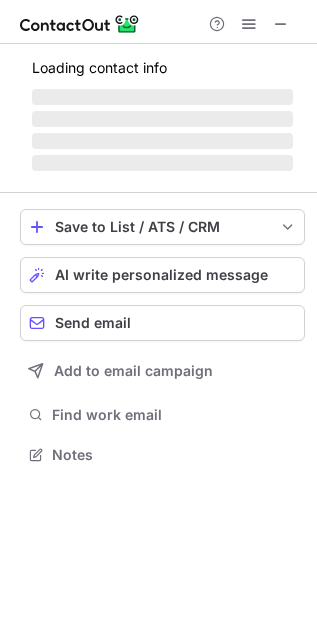 scroll, scrollTop: 11, scrollLeft: 10, axis: both 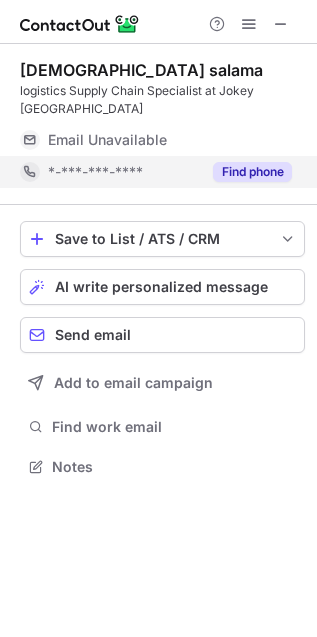 click on "Find phone" at bounding box center (252, 172) 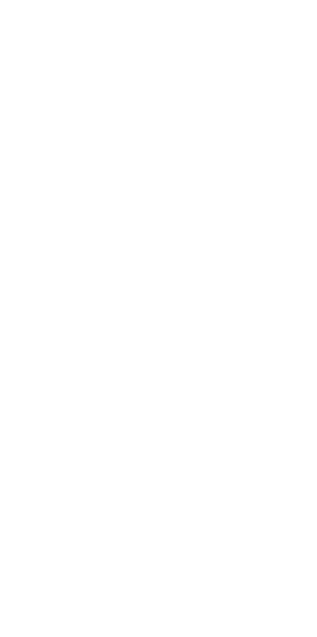 scroll, scrollTop: 0, scrollLeft: 0, axis: both 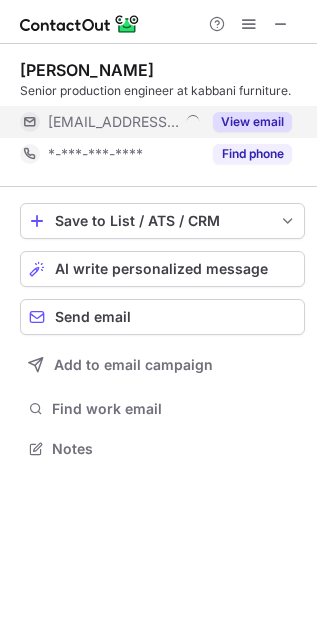 click on "View email" at bounding box center (252, 122) 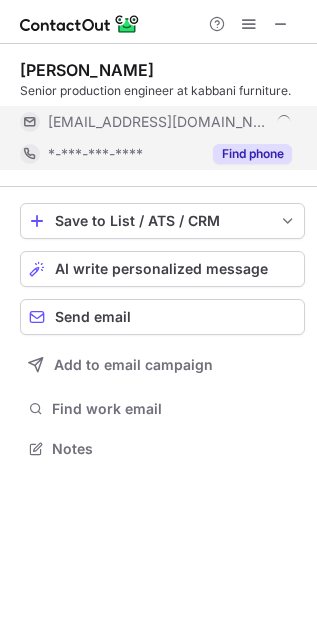 click on "Find phone" at bounding box center (246, 154) 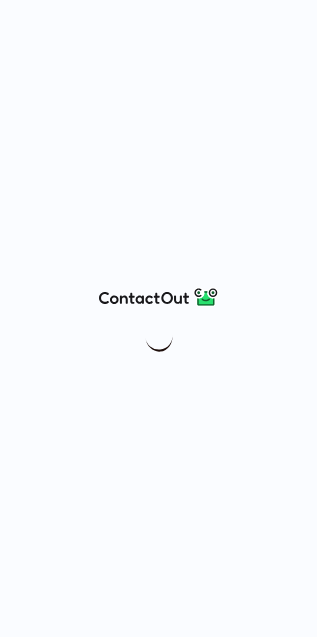 scroll, scrollTop: 0, scrollLeft: 0, axis: both 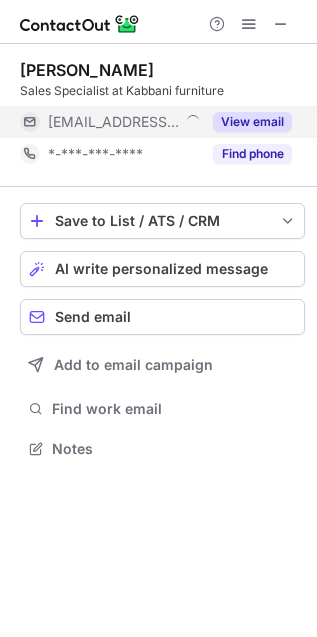 click on "View email" at bounding box center (252, 122) 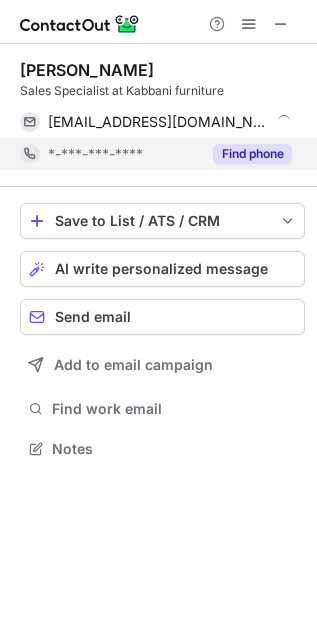 click on "Find phone" at bounding box center (252, 154) 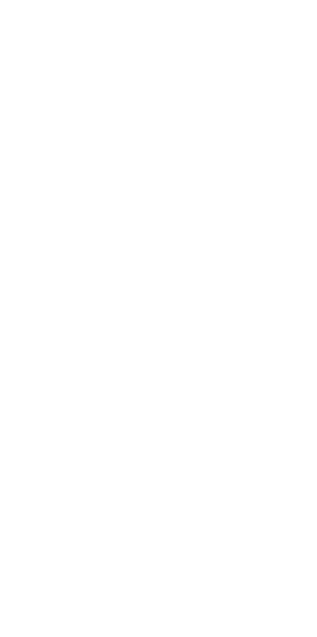 scroll, scrollTop: 0, scrollLeft: 0, axis: both 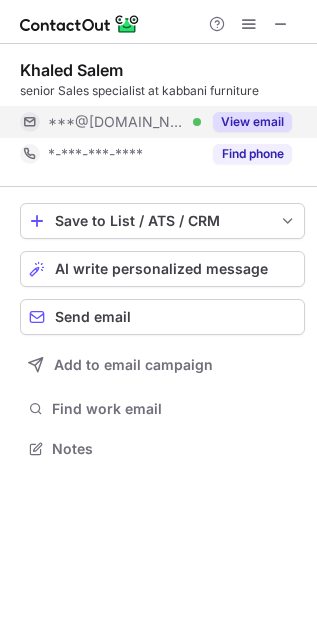 click on "View email" at bounding box center [252, 122] 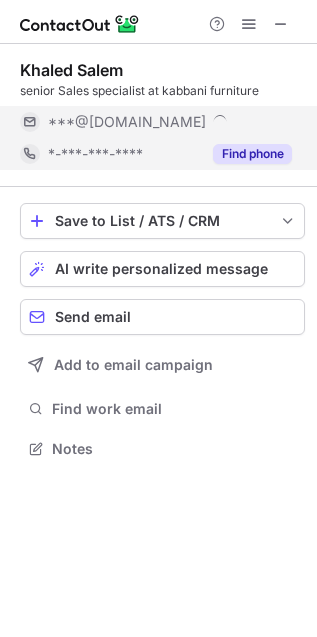 click on "Find phone" at bounding box center (252, 154) 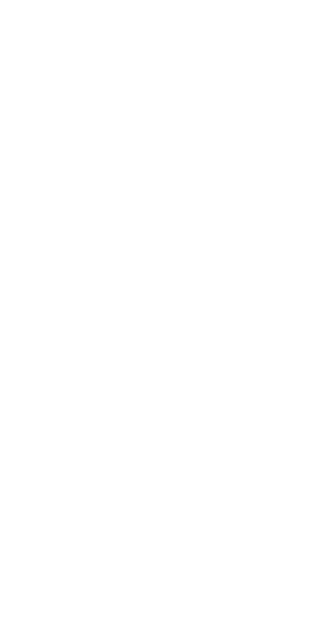 scroll, scrollTop: 0, scrollLeft: 0, axis: both 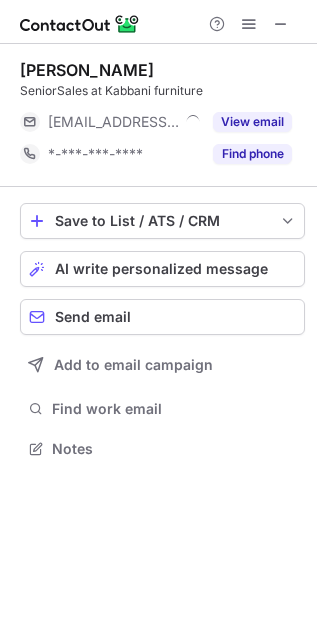 click on "View email" at bounding box center (252, 122) 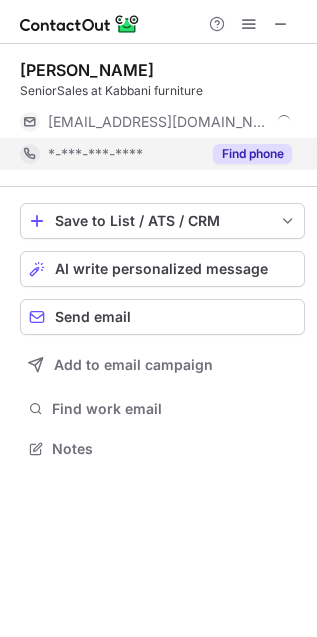 click on "Find phone" at bounding box center [252, 154] 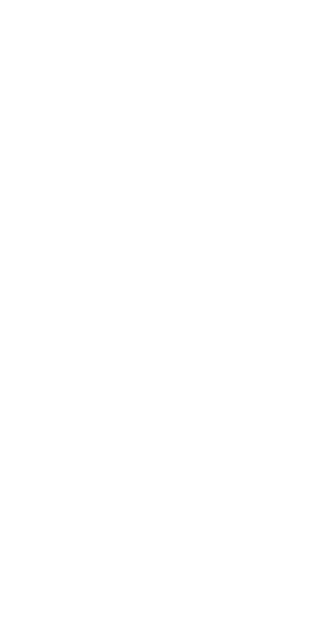 scroll, scrollTop: 0, scrollLeft: 0, axis: both 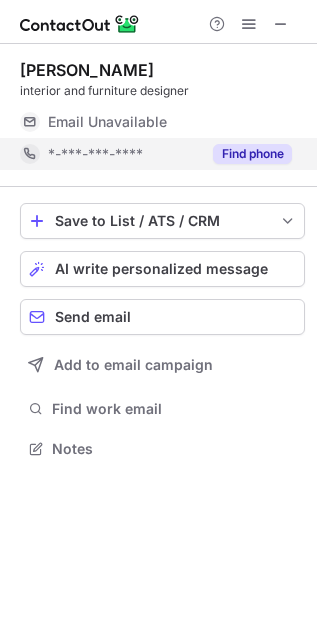 click on "Find phone" at bounding box center [246, 154] 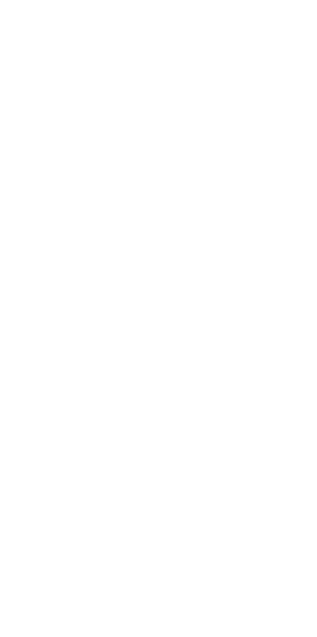 scroll, scrollTop: 0, scrollLeft: 0, axis: both 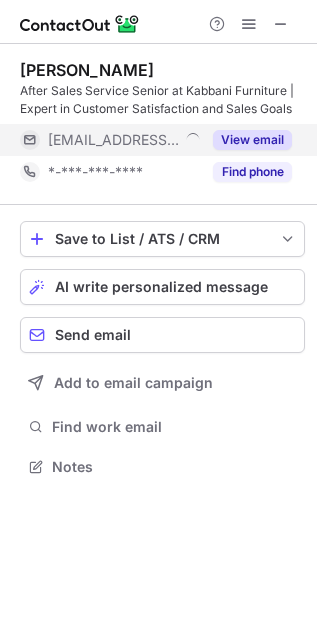 click on "View email" at bounding box center (252, 140) 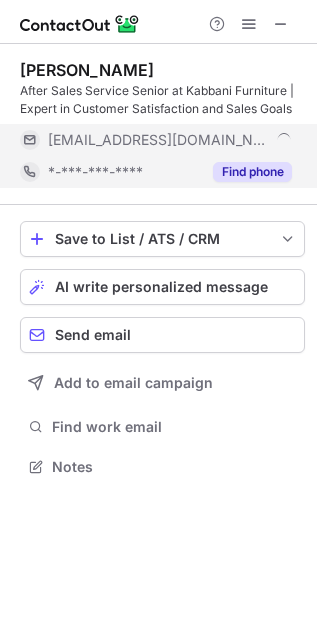 click on "Find phone" at bounding box center [252, 172] 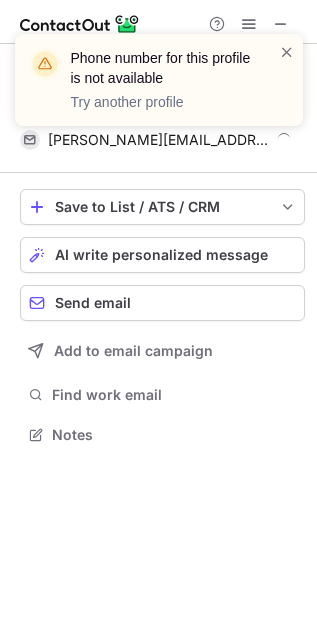 scroll, scrollTop: 421, scrollLeft: 317, axis: both 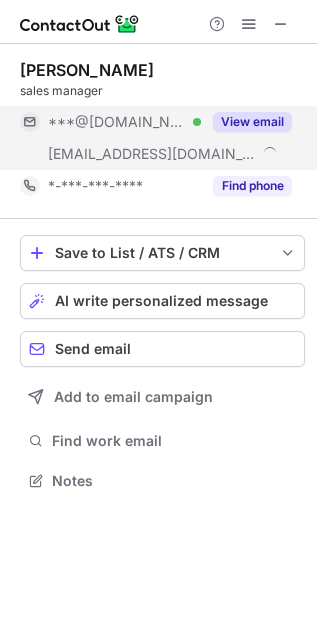 click on "View email" at bounding box center [252, 122] 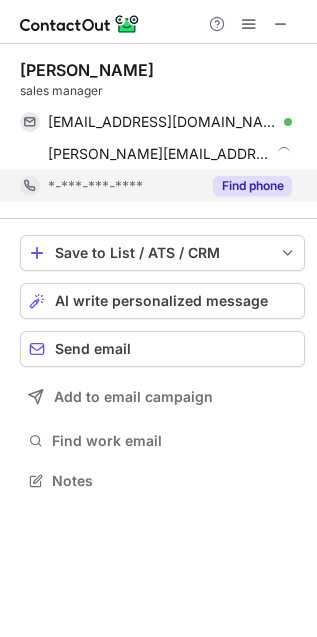 click on "Find phone" at bounding box center [252, 186] 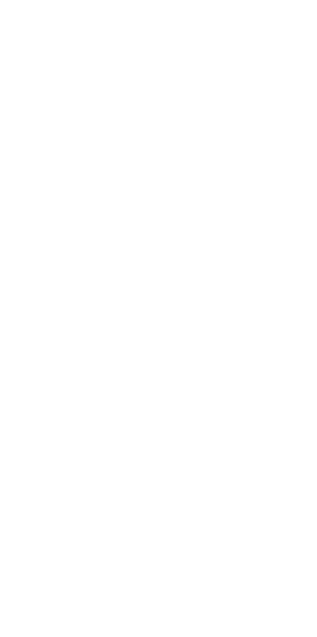 scroll, scrollTop: 0, scrollLeft: 0, axis: both 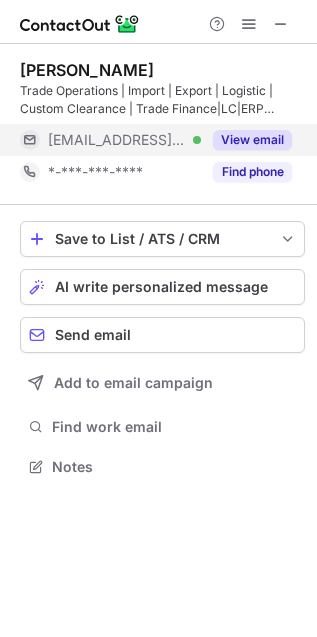 click on "View email" at bounding box center [252, 140] 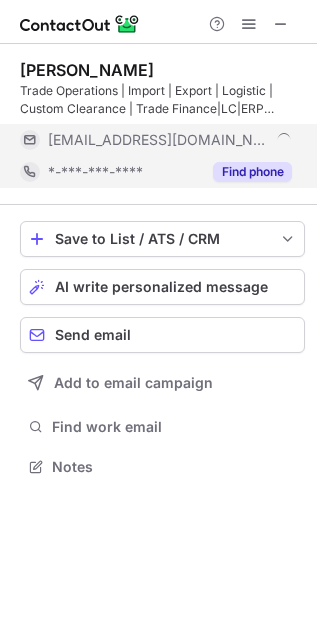 click on "Find phone" at bounding box center [252, 172] 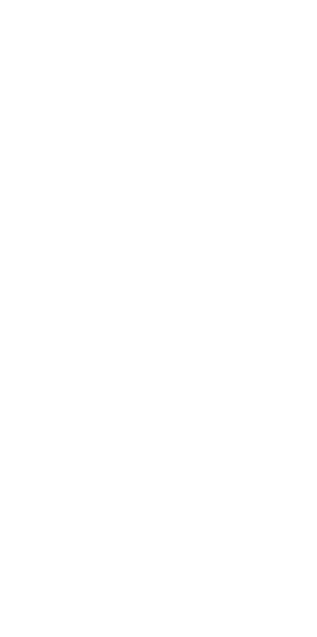 scroll, scrollTop: 0, scrollLeft: 0, axis: both 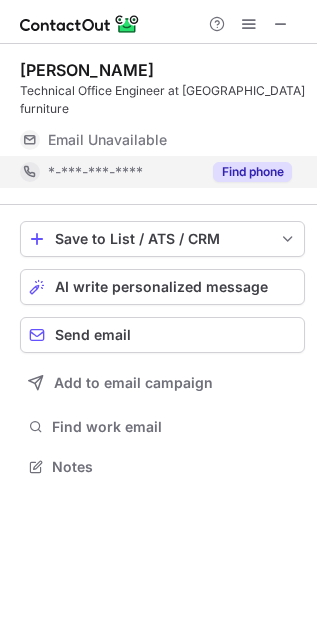 click on "Find phone" at bounding box center [252, 172] 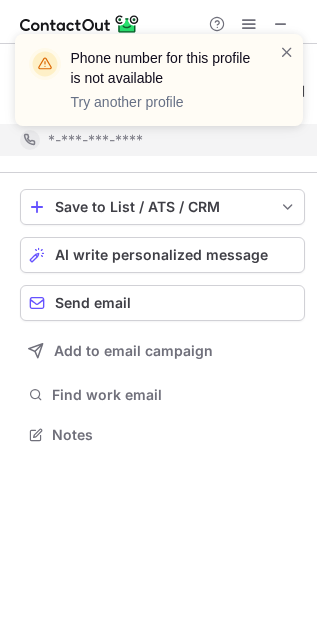 scroll, scrollTop: 402, scrollLeft: 317, axis: both 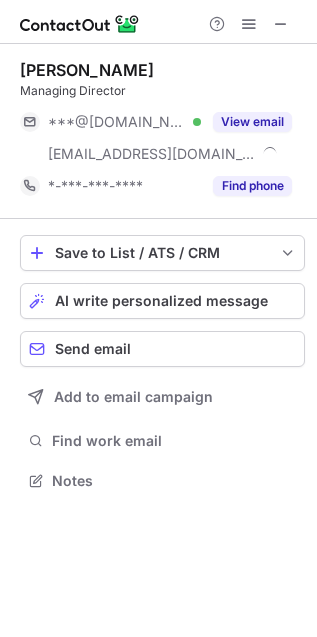 click on "View email" at bounding box center [252, 122] 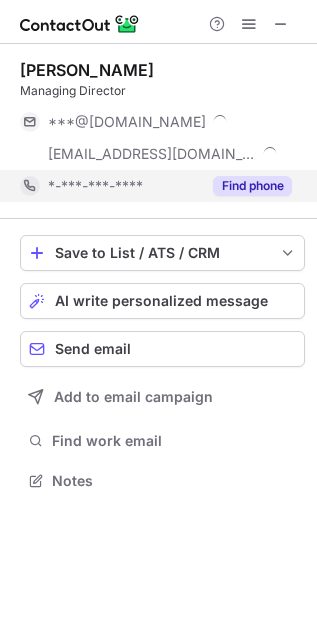 click on "Find phone" at bounding box center [252, 186] 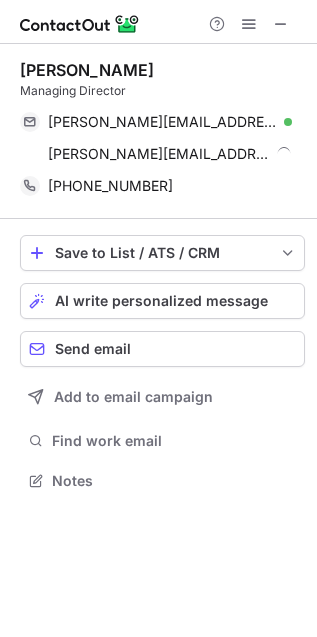 click on "[PERSON_NAME]" at bounding box center [87, 70] 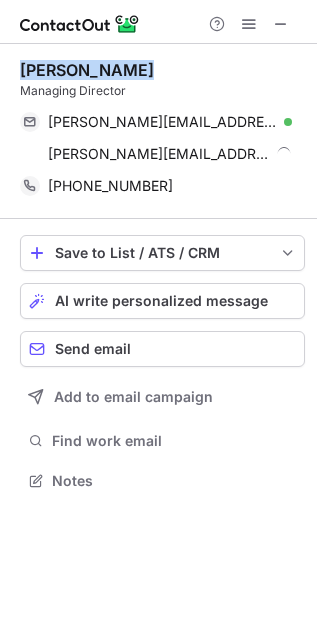 click on "Mohammad Alkhatib" at bounding box center [87, 70] 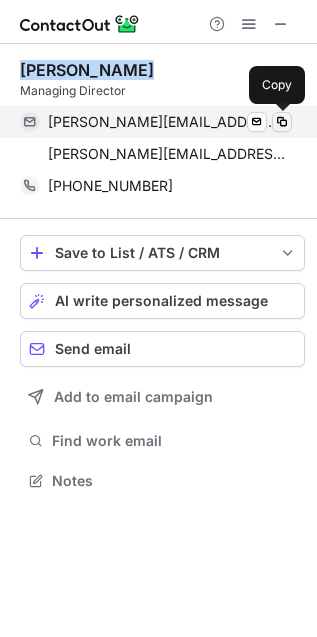 click at bounding box center (282, 122) 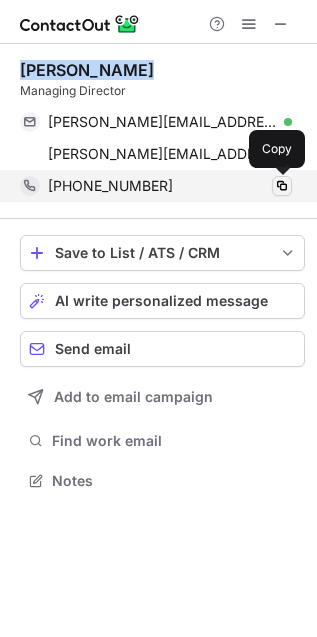 click at bounding box center [282, 186] 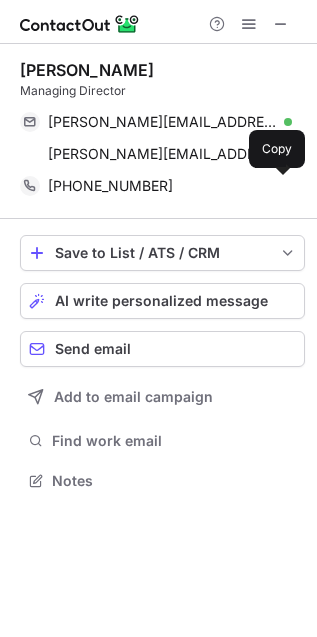 click on "Managing Director" at bounding box center [162, 91] 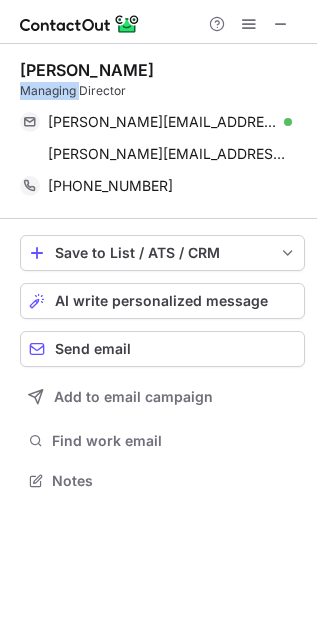 click on "Managing Director" at bounding box center [162, 91] 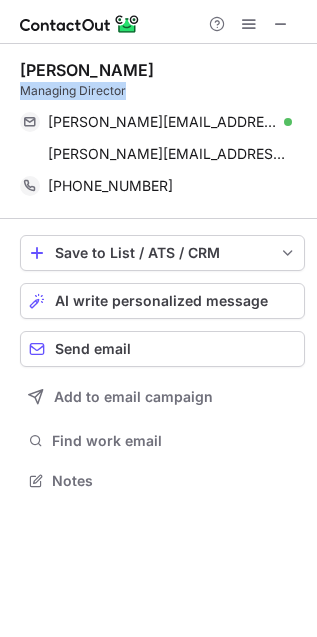 click on "Managing Director" at bounding box center [162, 91] 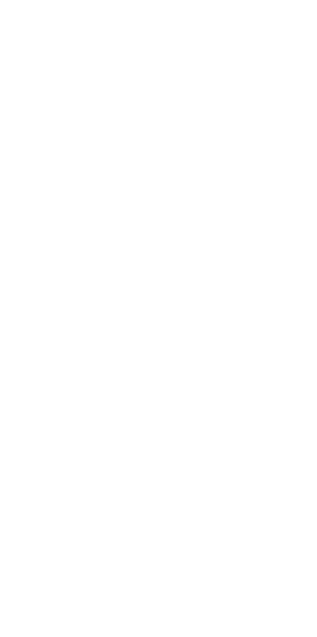 scroll, scrollTop: 0, scrollLeft: 0, axis: both 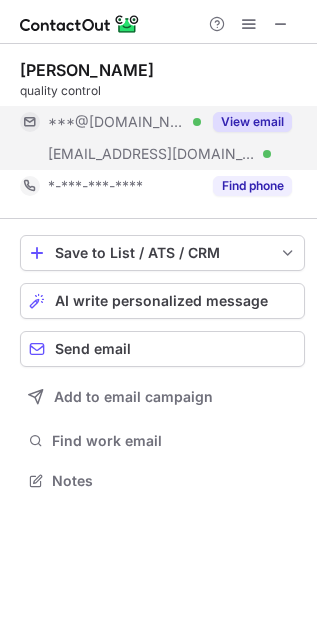 click on "View email" at bounding box center [252, 122] 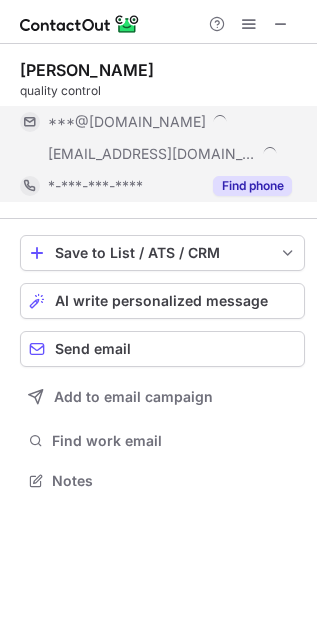 click on "Find phone" at bounding box center [252, 186] 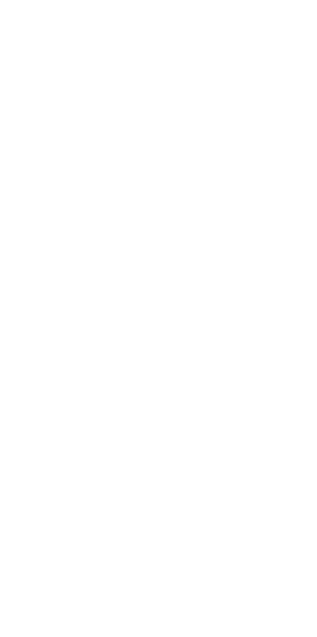 scroll, scrollTop: 0, scrollLeft: 0, axis: both 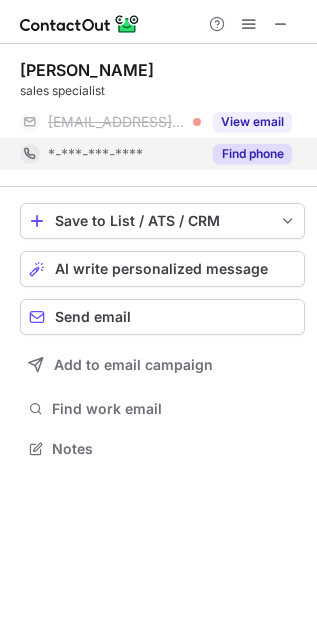 click on "Find phone" at bounding box center [246, 154] 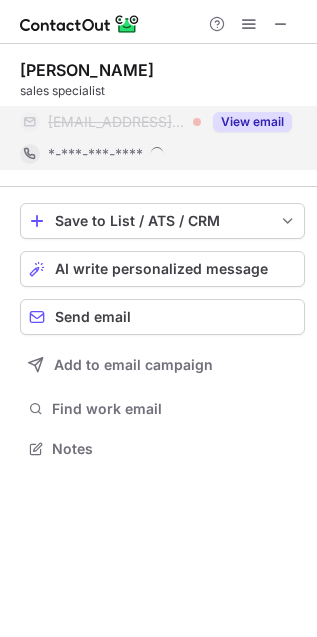 click on "View email" at bounding box center [252, 122] 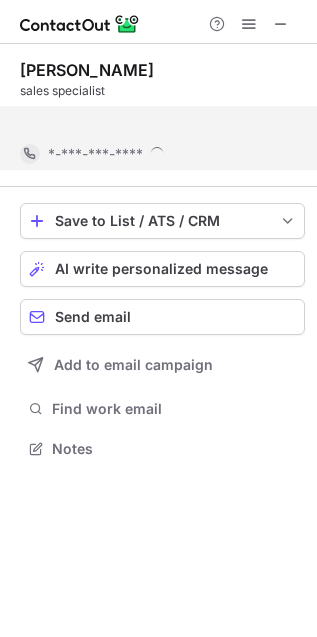 scroll, scrollTop: 402, scrollLeft: 317, axis: both 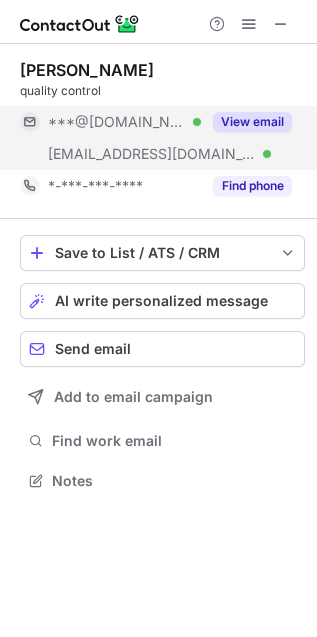 click on "View email" at bounding box center (252, 122) 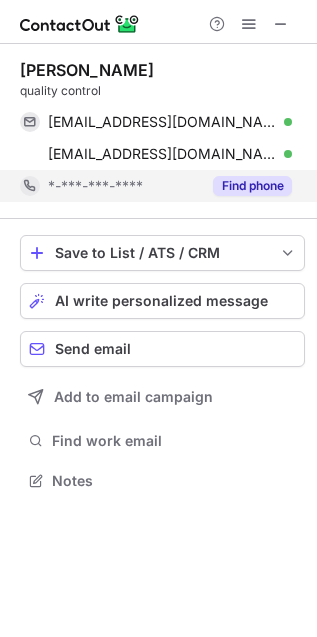 click on "Find phone" at bounding box center (252, 186) 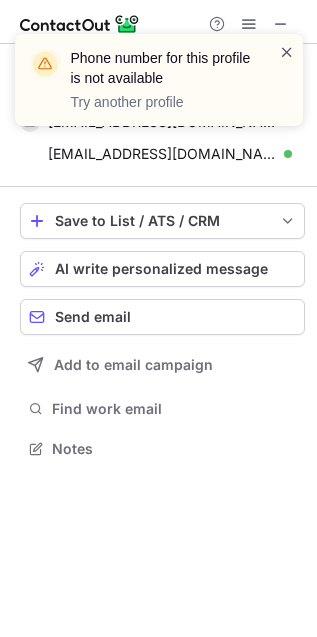 scroll, scrollTop: 435, scrollLeft: 317, axis: both 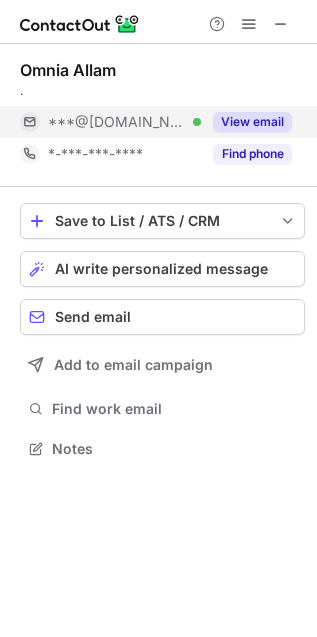 click on "View email" at bounding box center (252, 122) 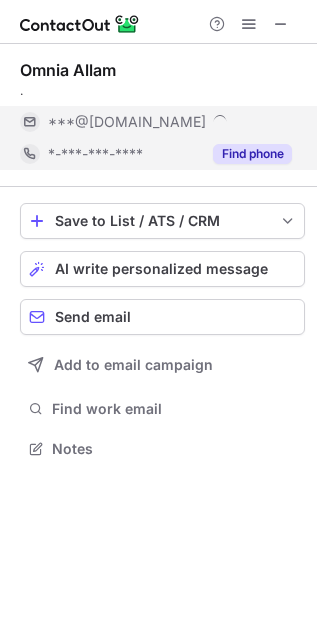 click on "Find phone" at bounding box center [252, 154] 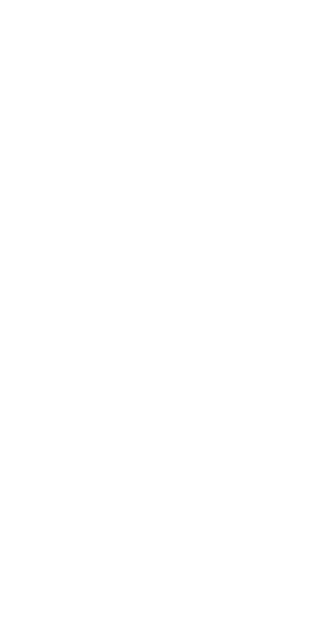 scroll, scrollTop: 0, scrollLeft: 0, axis: both 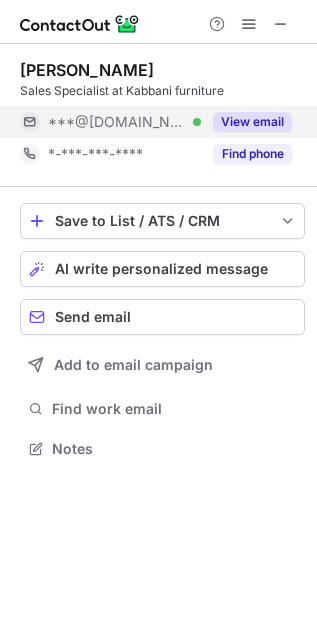 click on "View email" at bounding box center [252, 122] 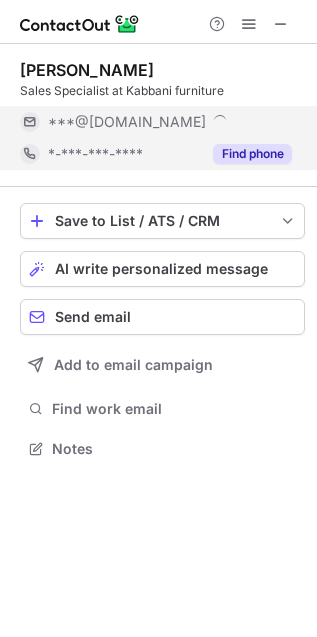 click on "Find phone" at bounding box center (252, 154) 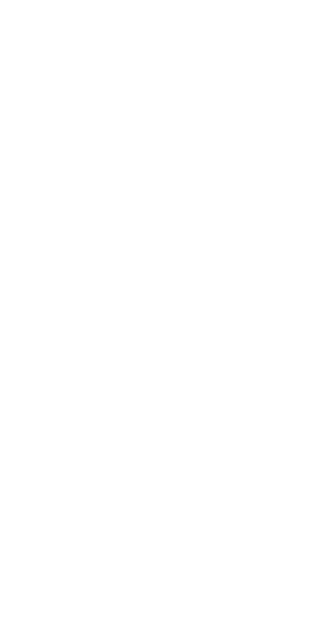 scroll, scrollTop: 0, scrollLeft: 0, axis: both 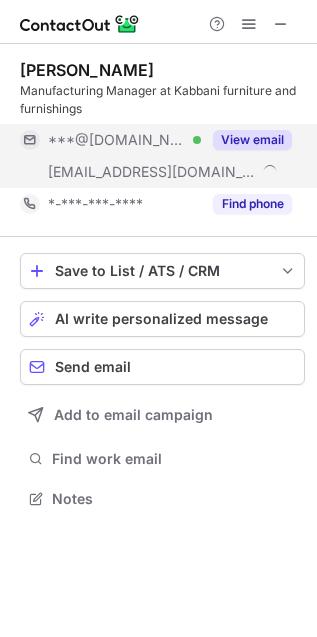 click on "View email" at bounding box center (252, 140) 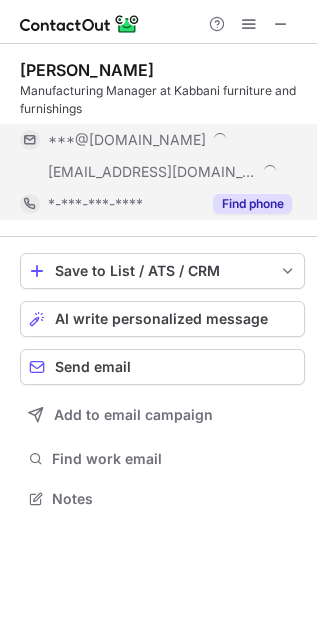 click on "Find phone" at bounding box center (246, 204) 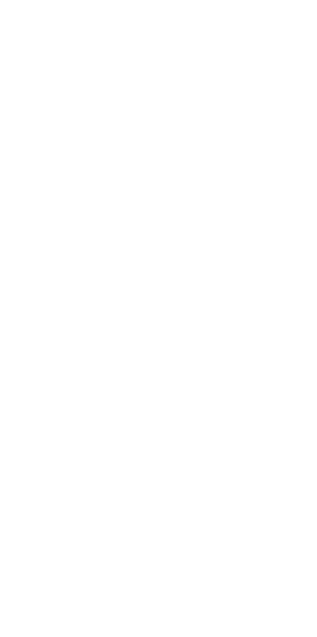 scroll, scrollTop: 0, scrollLeft: 0, axis: both 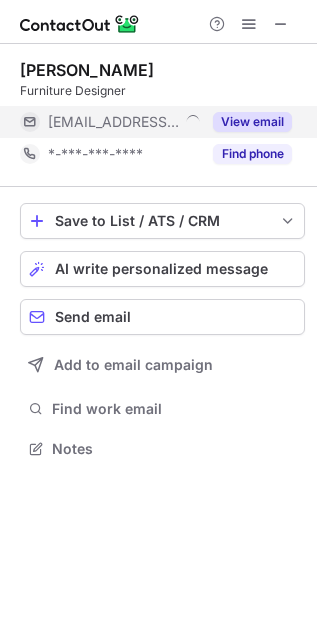 click on "View email" at bounding box center [252, 122] 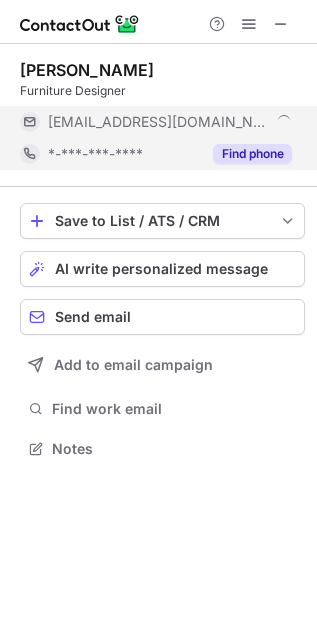 click on "Find phone" at bounding box center (252, 154) 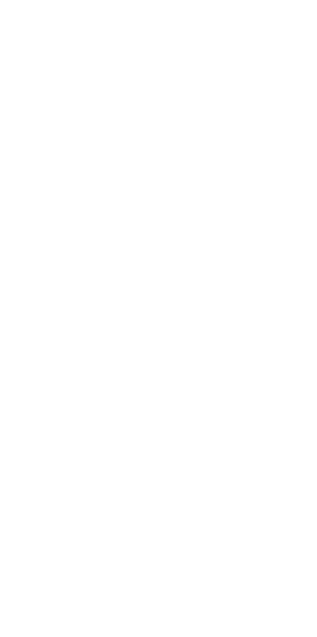 scroll, scrollTop: 0, scrollLeft: 0, axis: both 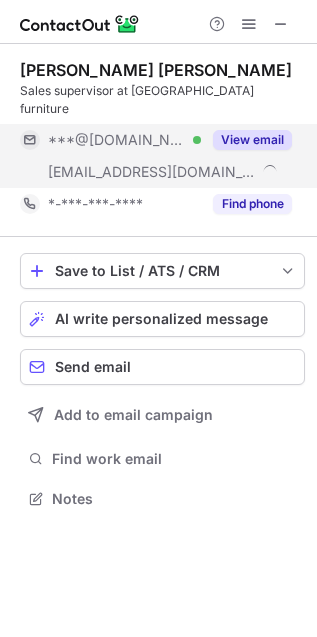 click on "View email" at bounding box center [252, 140] 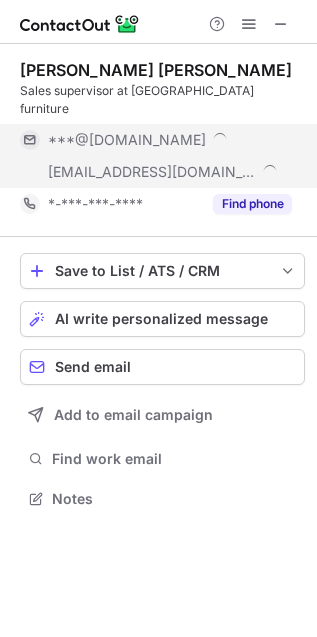 click on "Ahmed Abu elhassan Sales supervisor at Kabbani furniture ***@gmail.com ***@kabbanifurniture.com *-***-***-**** Find phone" at bounding box center (162, 140) 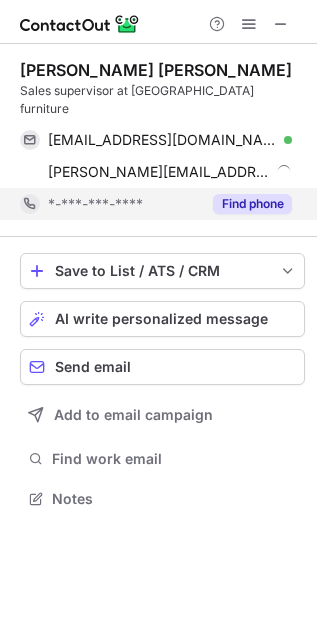 click on "Find phone" at bounding box center [252, 204] 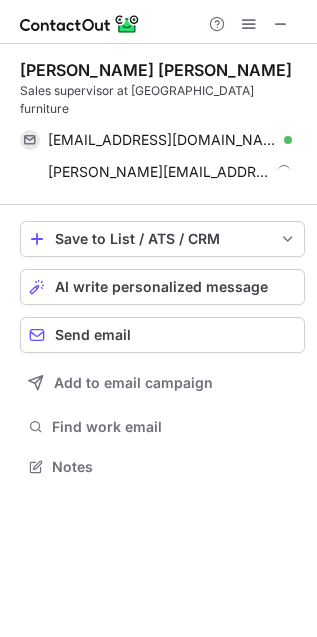scroll, scrollTop: 435, scrollLeft: 317, axis: both 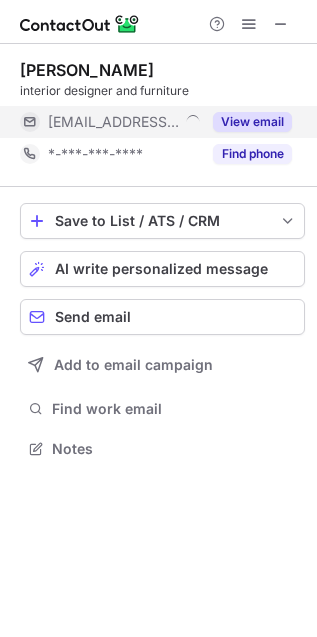 click on "View email" at bounding box center (252, 122) 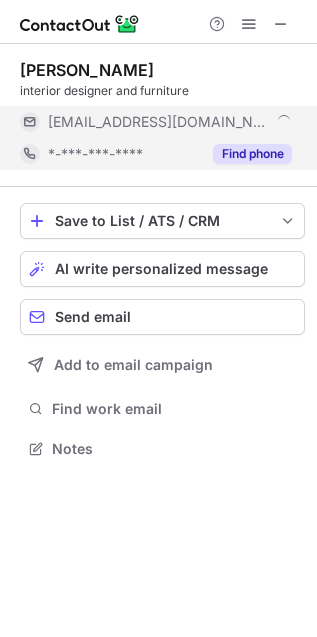 click on "Find phone" at bounding box center (252, 154) 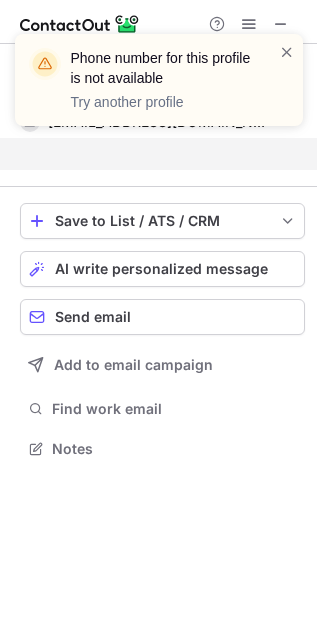 scroll, scrollTop: 402, scrollLeft: 317, axis: both 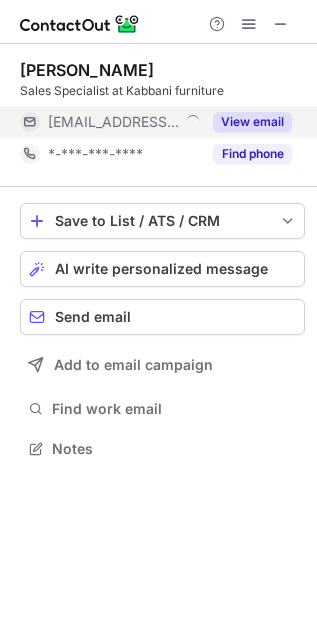 click on "View email" at bounding box center [252, 122] 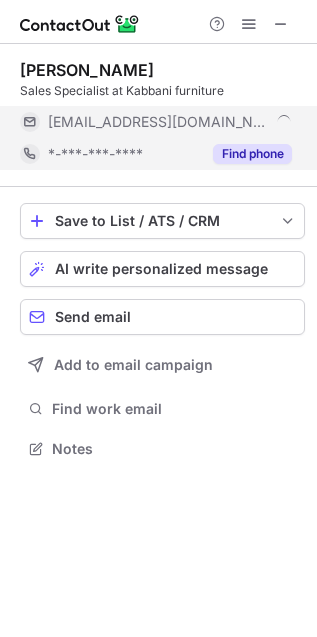 click on "Find phone" at bounding box center [252, 154] 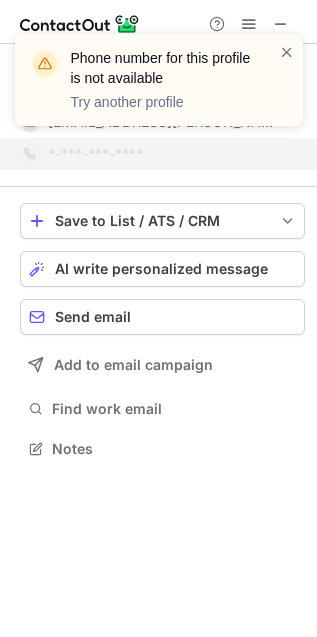click on "Phone number for this profile is not available Try another profile" at bounding box center [159, 80] 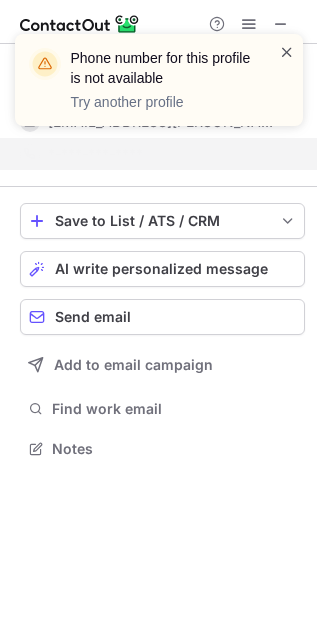 click at bounding box center (287, 52) 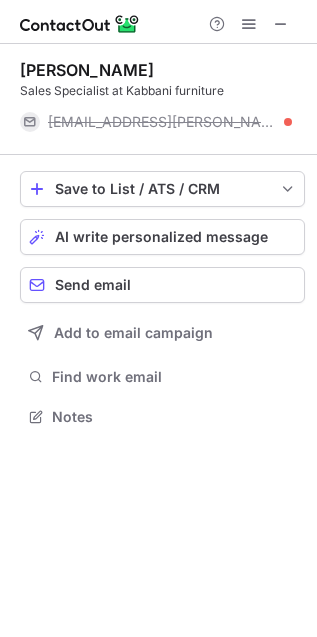 scroll, scrollTop: 402, scrollLeft: 317, axis: both 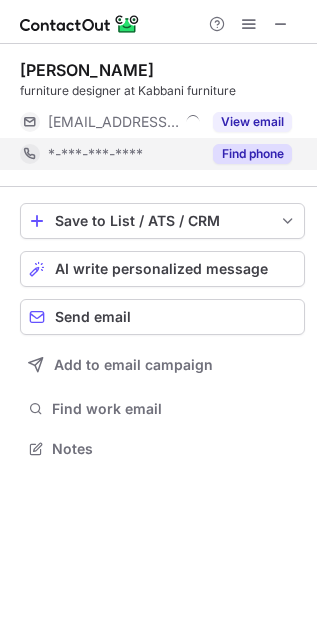 click on "Find phone" at bounding box center (252, 154) 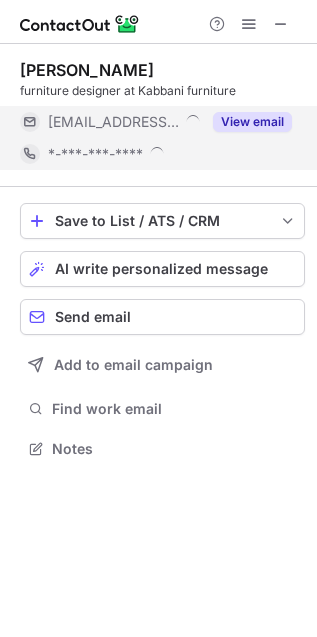 click on "View email" at bounding box center (252, 122) 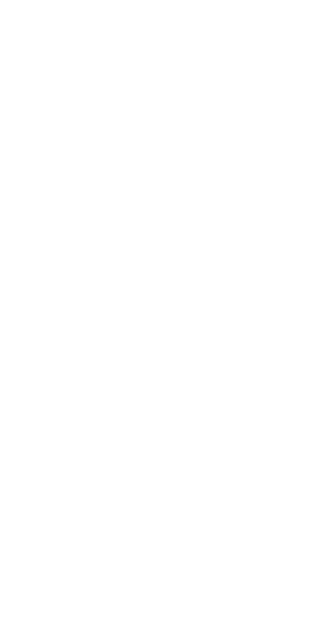 scroll, scrollTop: 0, scrollLeft: 0, axis: both 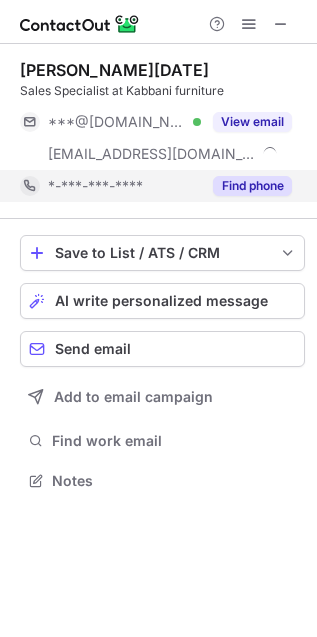 click on "Find phone" at bounding box center (252, 186) 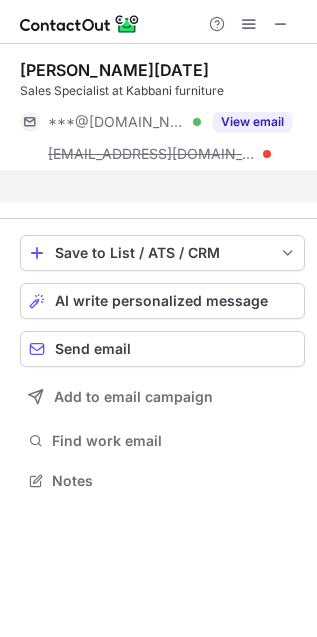 scroll, scrollTop: 435, scrollLeft: 317, axis: both 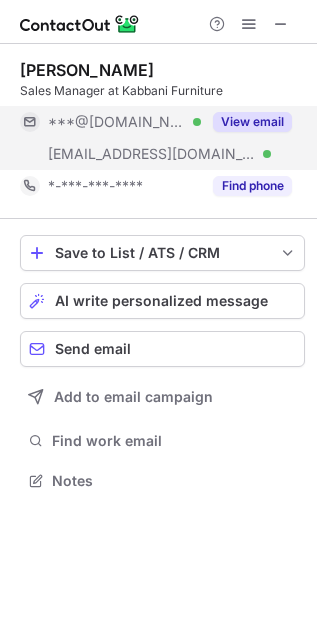 click on "View email" at bounding box center (252, 122) 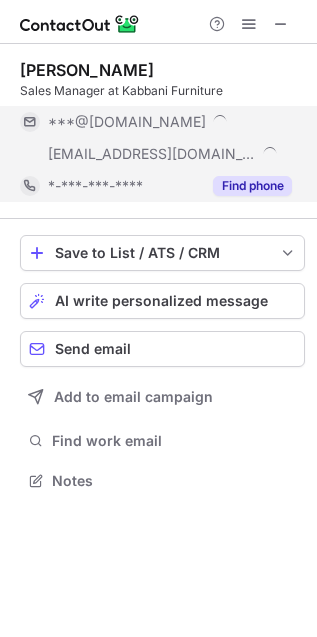 click on "Find phone" at bounding box center (252, 186) 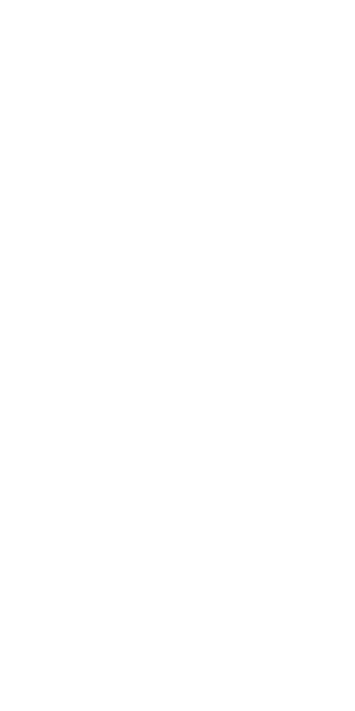 scroll, scrollTop: 0, scrollLeft: 0, axis: both 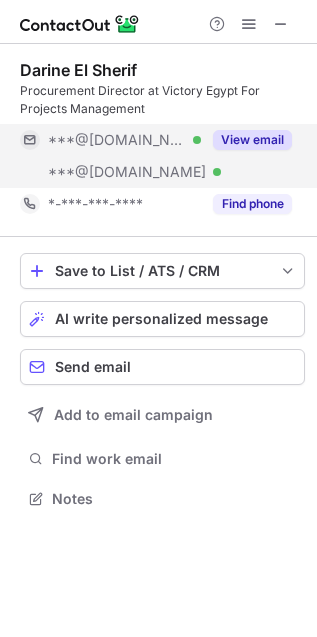 click on "View email" at bounding box center [252, 140] 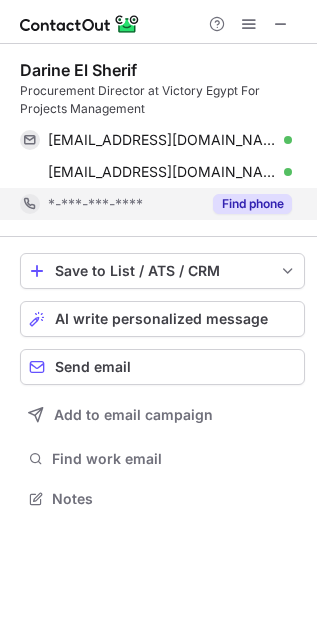 click on "Find phone" at bounding box center [252, 204] 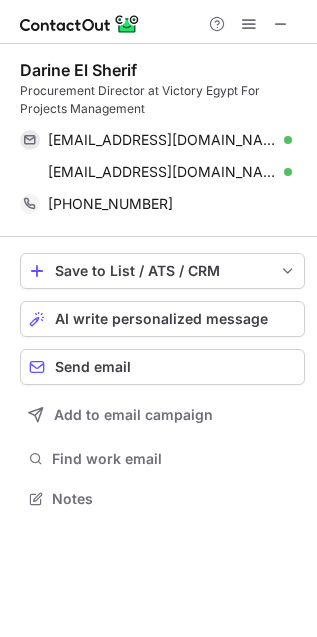 click on "Darine El Sherif" at bounding box center [78, 70] 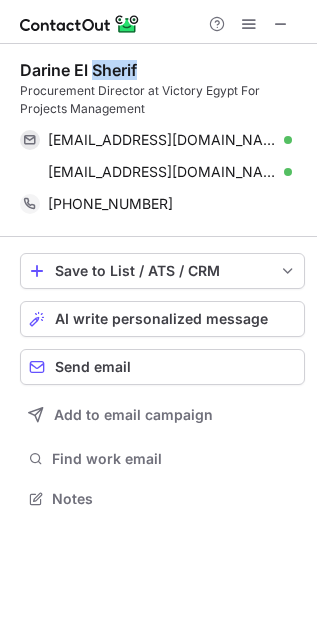 click on "Darine El Sherif" at bounding box center (78, 70) 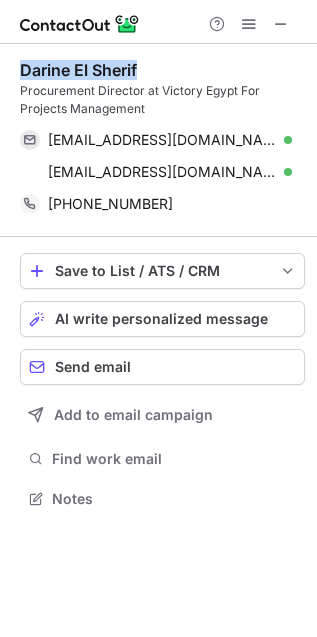 click on "Darine El Sherif" at bounding box center [78, 70] 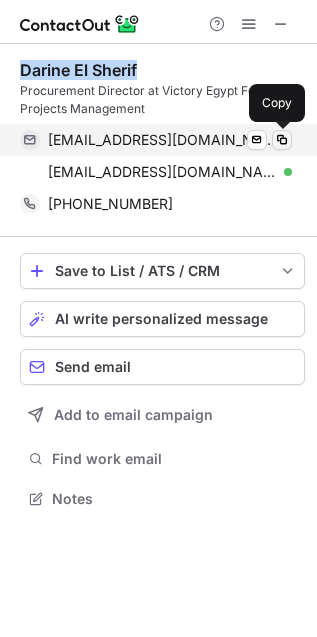 click at bounding box center [282, 140] 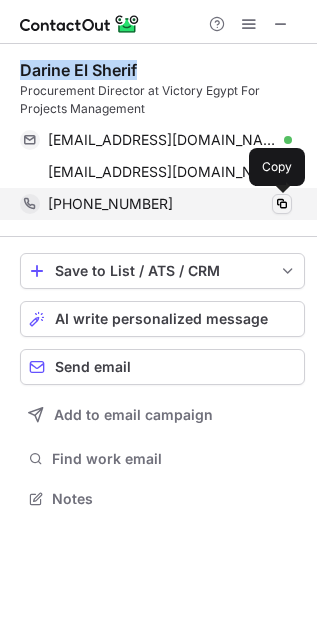 click at bounding box center [282, 204] 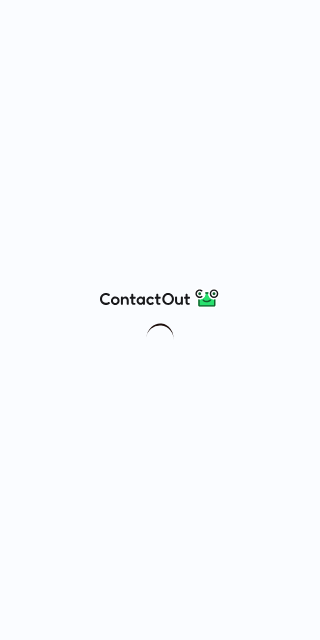 scroll, scrollTop: 0, scrollLeft: 0, axis: both 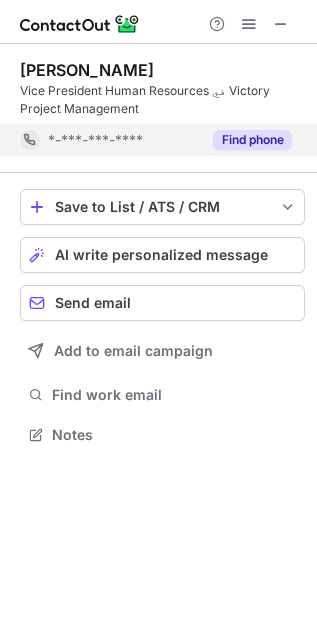 click on "Find phone" at bounding box center (252, 140) 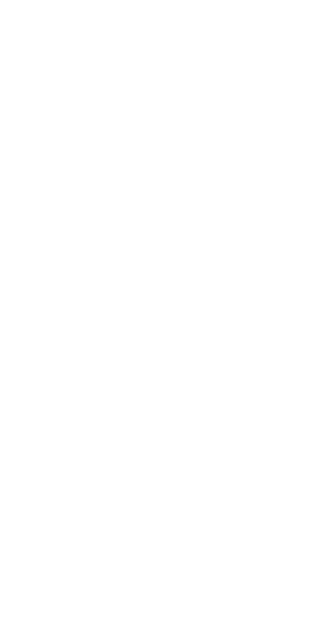 scroll, scrollTop: 0, scrollLeft: 0, axis: both 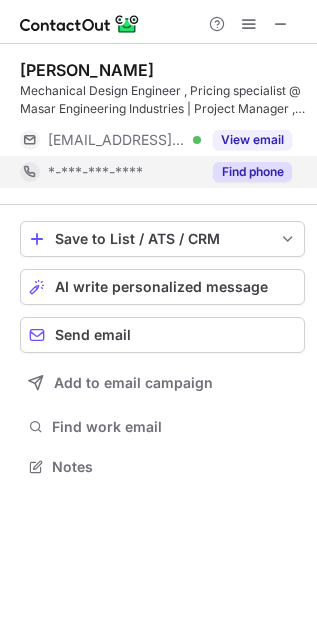 click on "View email" at bounding box center [252, 140] 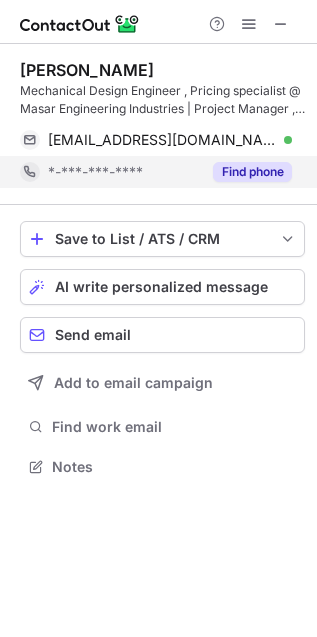 click on "Find phone" at bounding box center [252, 172] 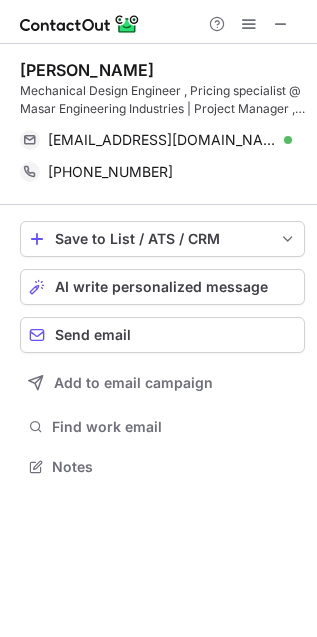 click on "Youssef Abdelwahab" at bounding box center (87, 70) 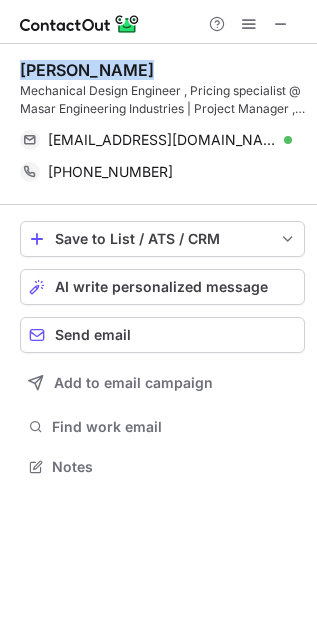click on "Youssef Abdelwahab" at bounding box center [87, 70] 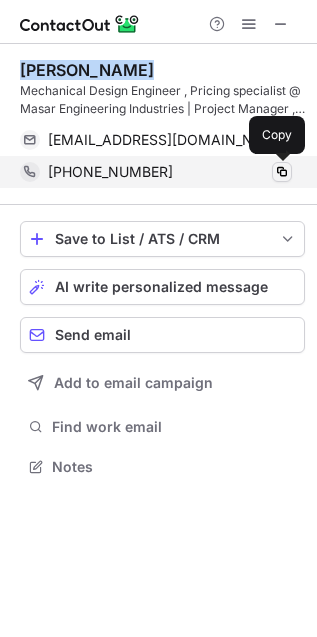 click at bounding box center (282, 172) 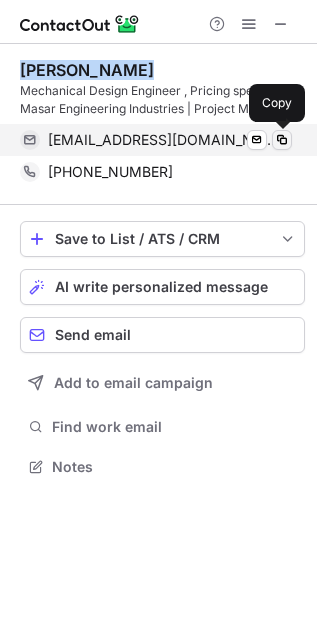 click at bounding box center (282, 140) 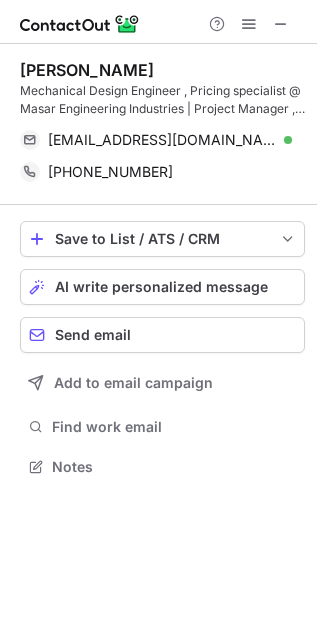click on "Mechanical Design Engineer , Pricing specialist @ Masar Engineering Industries | Project Manager , Freelancer" at bounding box center [162, 100] 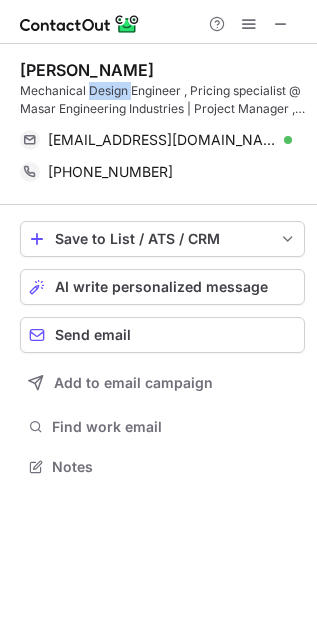 click on "Mechanical Design Engineer , Pricing specialist @ Masar Engineering Industries | Project Manager , Freelancer" at bounding box center (162, 100) 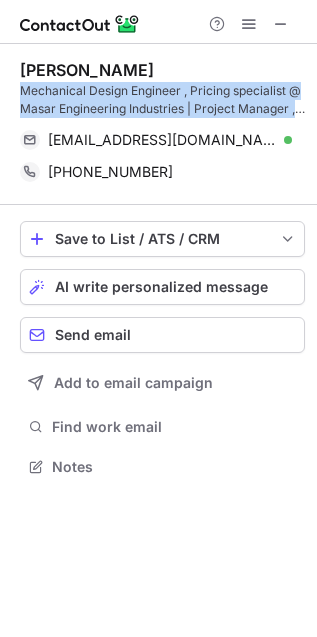 click on "Mechanical Design Engineer , Pricing specialist @ Masar Engineering Industries | Project Manager , Freelancer" at bounding box center (162, 100) 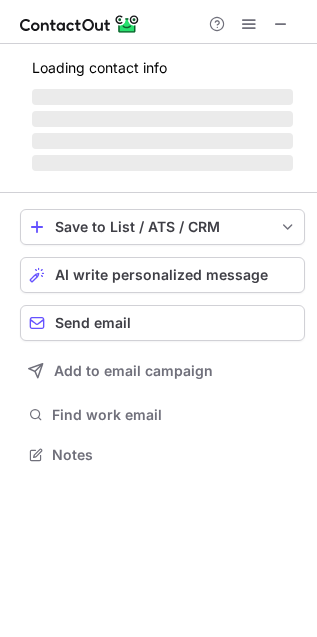 scroll, scrollTop: 11, scrollLeft: 10, axis: both 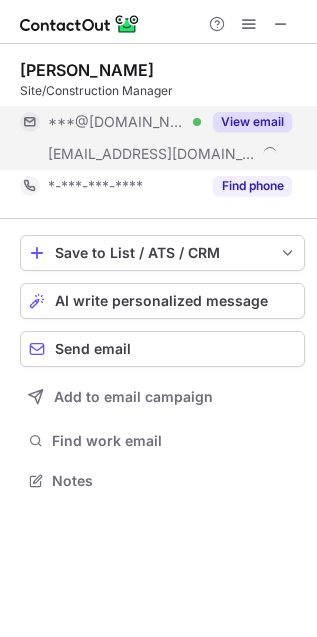 click on "View email" at bounding box center [252, 122] 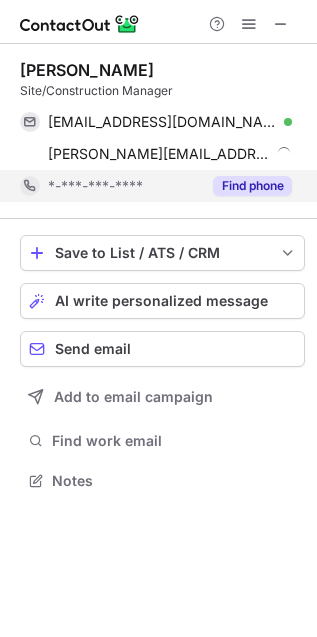 click on "Find phone" at bounding box center [252, 186] 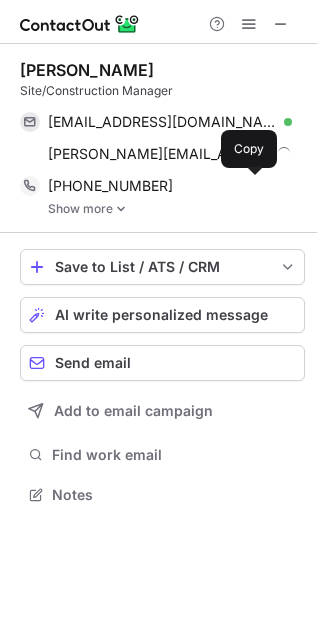 scroll, scrollTop: 10, scrollLeft: 10, axis: both 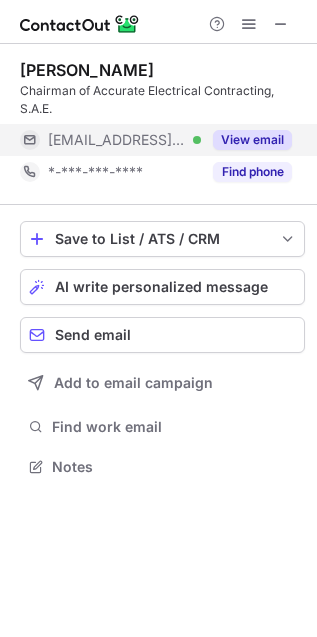 click on "View email" at bounding box center [252, 140] 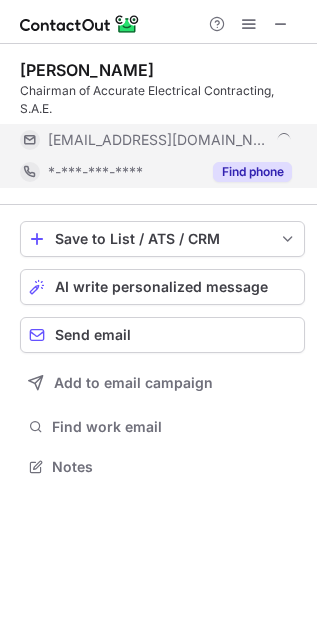 click on "Find phone" at bounding box center [252, 172] 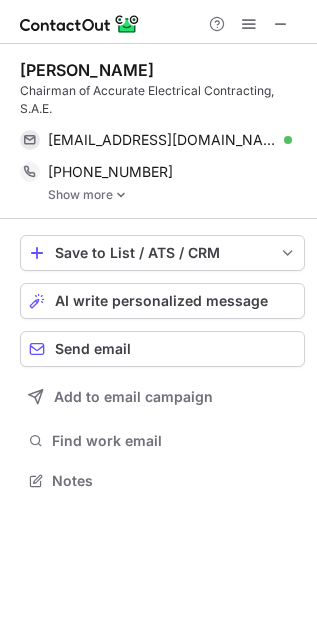 scroll, scrollTop: 10, scrollLeft: 10, axis: both 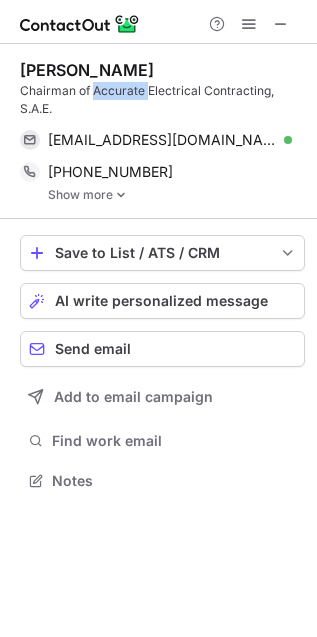 click on "Chairman of Accurate Electrical Contracting, S.A.E." at bounding box center [162, 100] 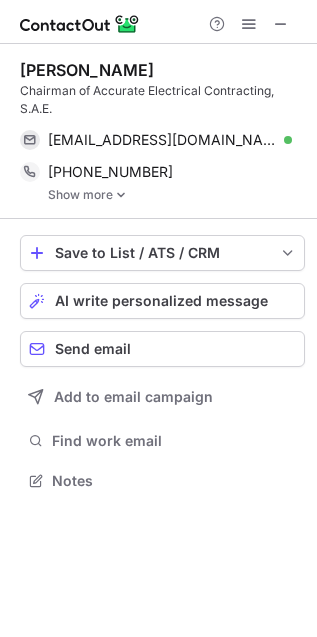 click on "Mohamed Serry" at bounding box center (87, 70) 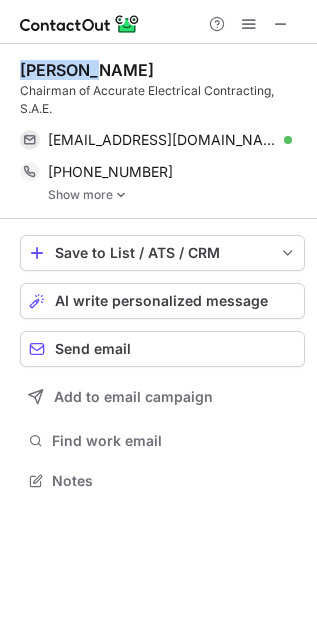 click on "Mohamed Serry" at bounding box center (87, 70) 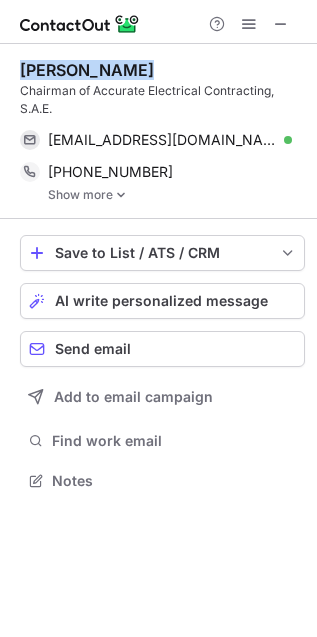 click on "Mohamed Serry" at bounding box center (87, 70) 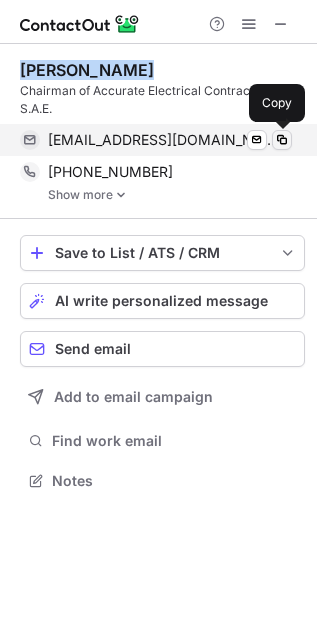 click at bounding box center (282, 140) 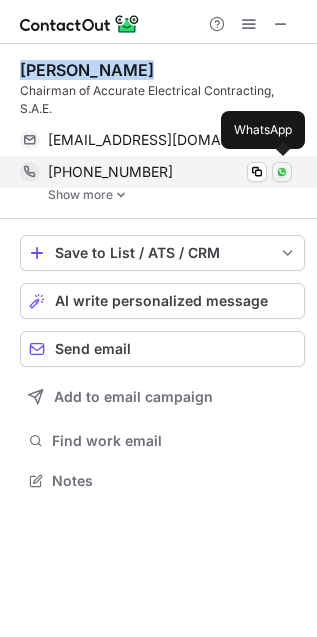click at bounding box center (282, 172) 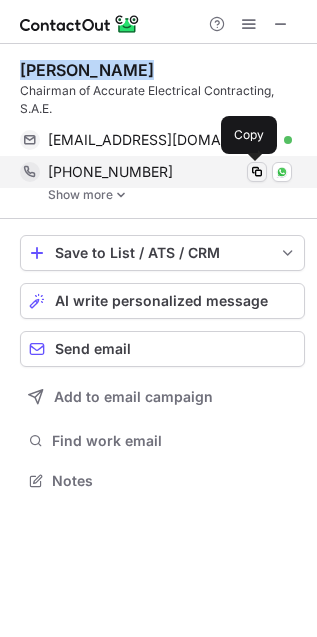 click at bounding box center [257, 172] 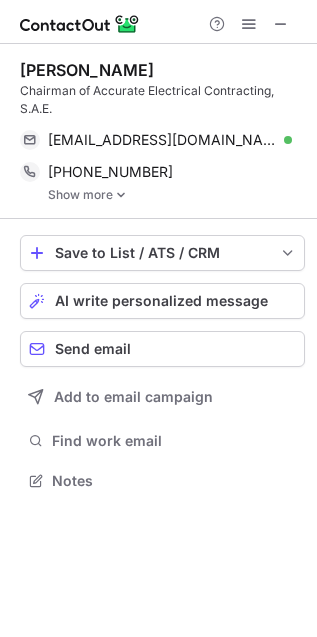 click on "Chairman of Accurate Electrical Contracting, S.A.E." at bounding box center (162, 100) 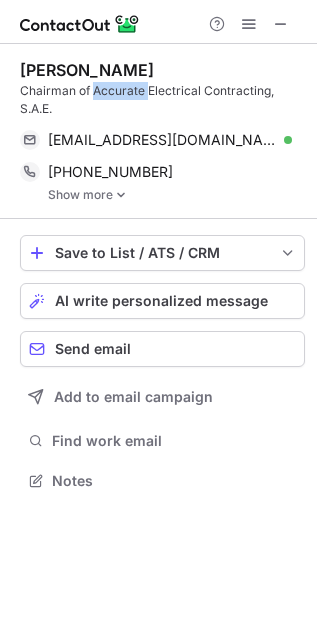 click on "Chairman of Accurate Electrical Contracting, S.A.E." at bounding box center (162, 100) 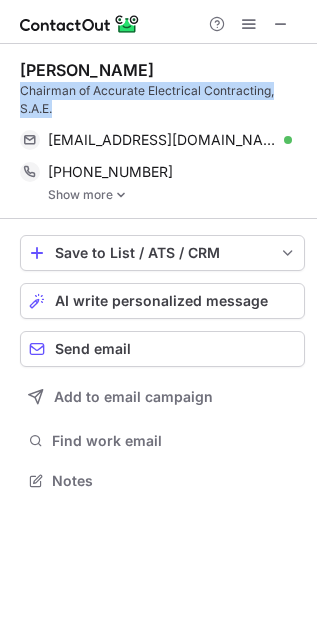 click on "Chairman of Accurate Electrical Contracting, S.A.E." at bounding box center [162, 100] 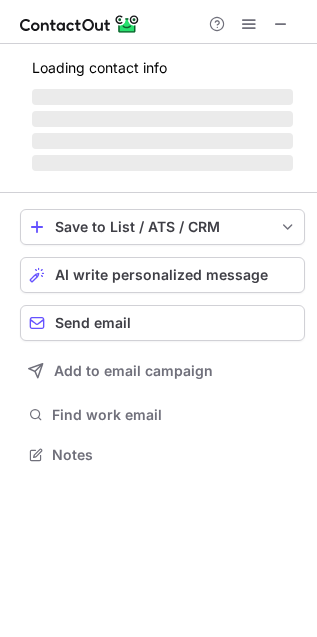 scroll, scrollTop: 11, scrollLeft: 10, axis: both 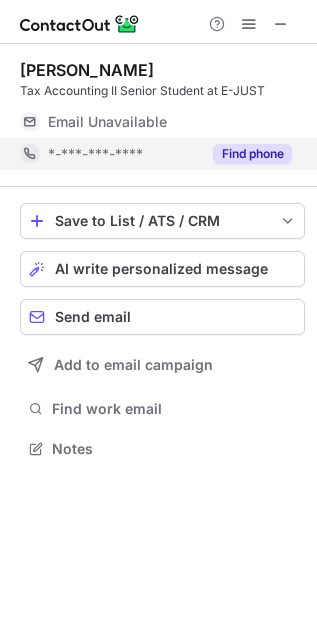 click on "Find phone" at bounding box center [252, 154] 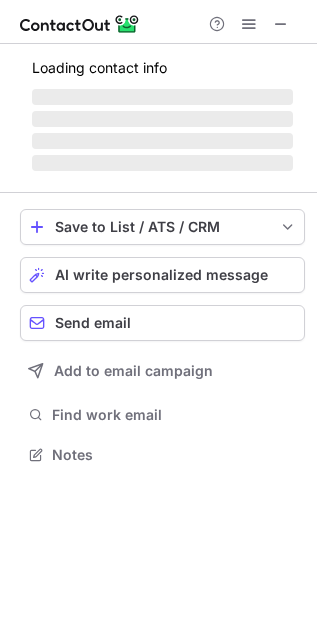 scroll, scrollTop: 11, scrollLeft: 10, axis: both 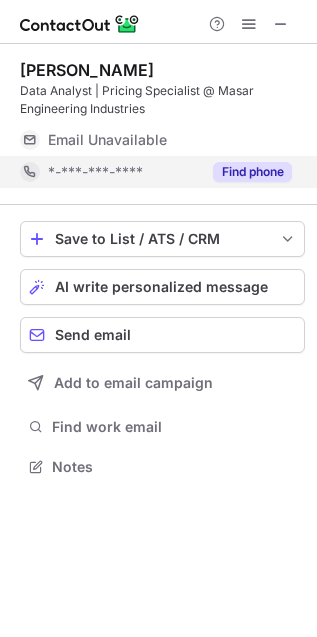 click on "Find phone" at bounding box center [252, 172] 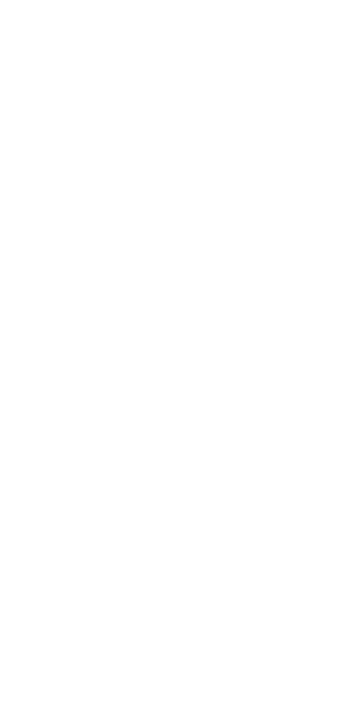 scroll, scrollTop: 0, scrollLeft: 0, axis: both 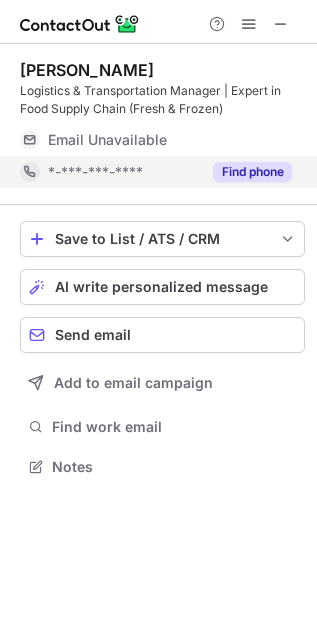 click on "Find phone" at bounding box center (252, 172) 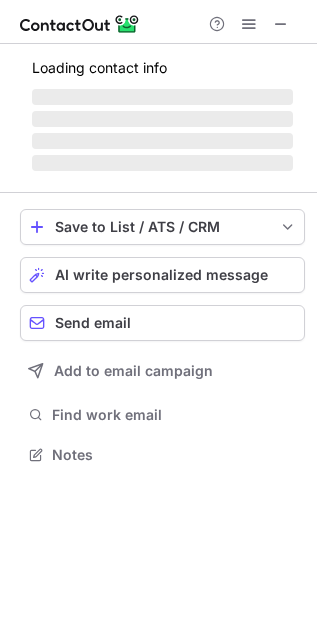 scroll, scrollTop: 11, scrollLeft: 10, axis: both 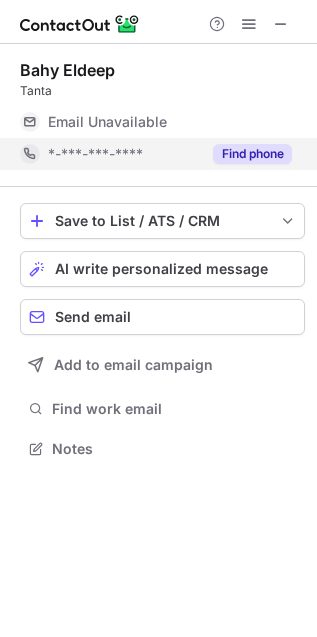click on "Find phone" at bounding box center [246, 154] 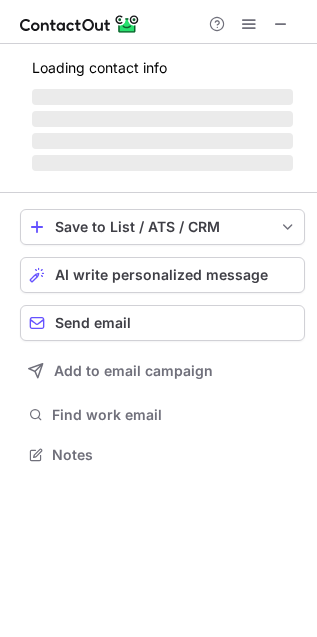 scroll, scrollTop: 11, scrollLeft: 10, axis: both 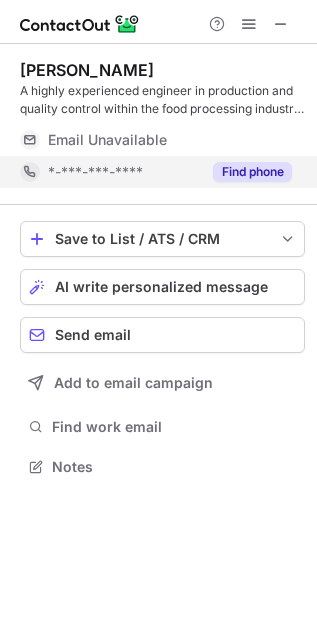 click on "Find phone" at bounding box center [252, 172] 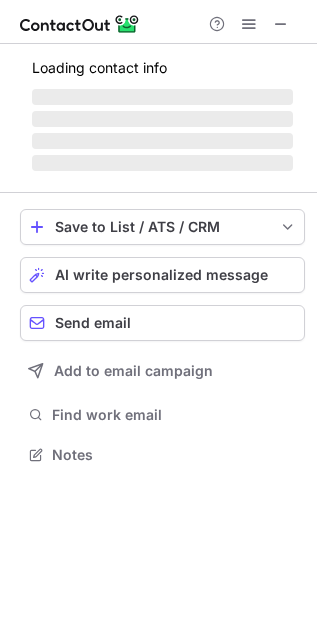 scroll, scrollTop: 11, scrollLeft: 10, axis: both 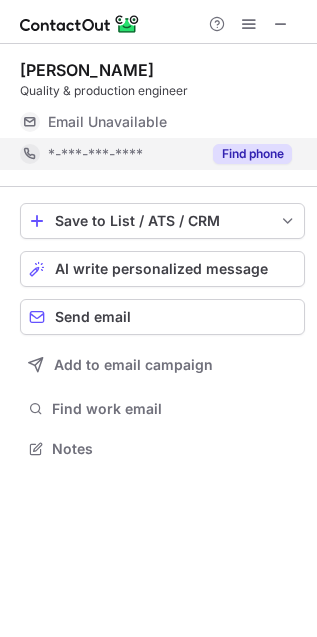 click on "Find phone" at bounding box center (252, 154) 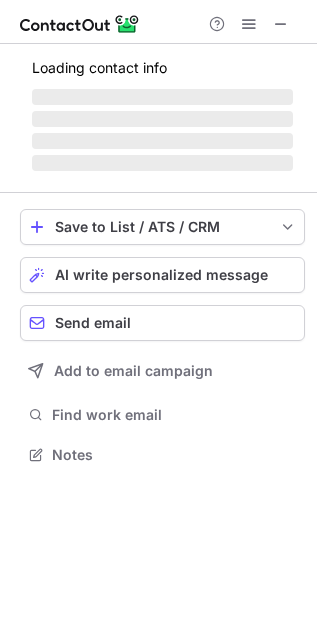 scroll, scrollTop: 11, scrollLeft: 10, axis: both 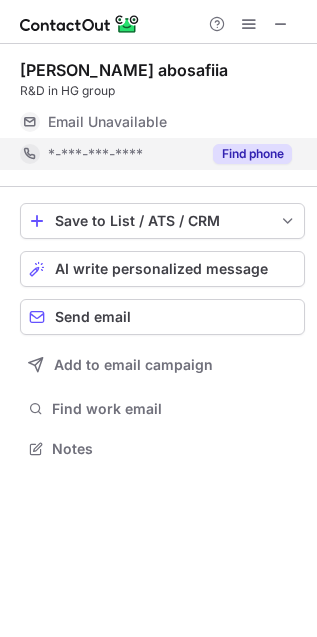 click on "Find phone" at bounding box center [252, 154] 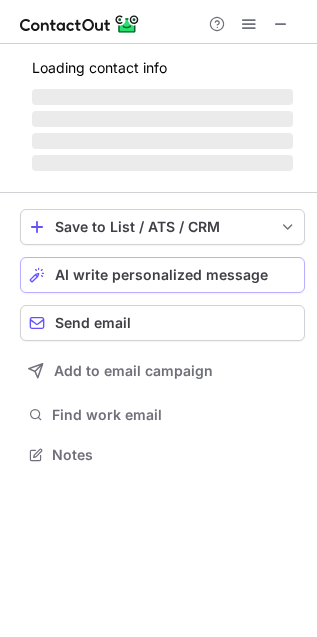 scroll, scrollTop: 11, scrollLeft: 10, axis: both 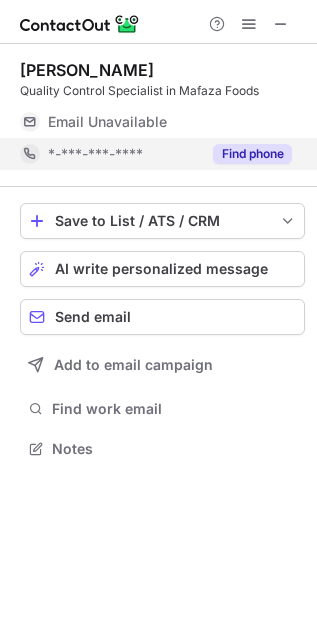 click on "Find phone" at bounding box center [252, 154] 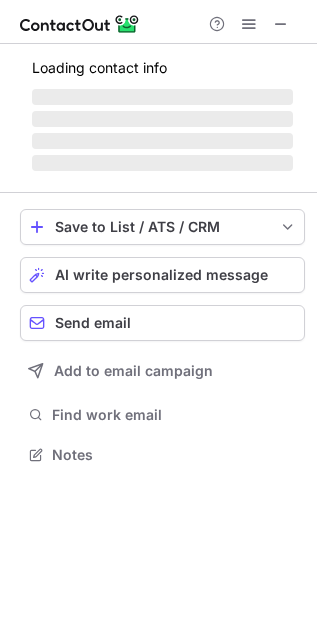 scroll, scrollTop: 11, scrollLeft: 10, axis: both 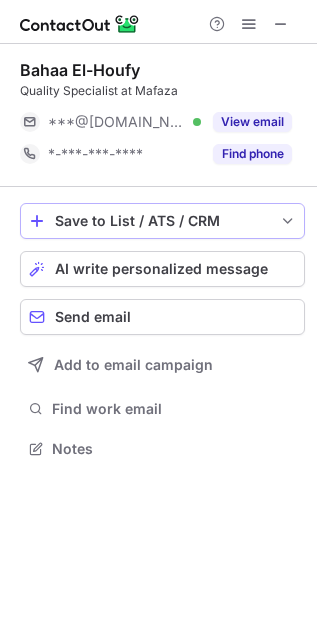 click on "Find phone" at bounding box center (252, 154) 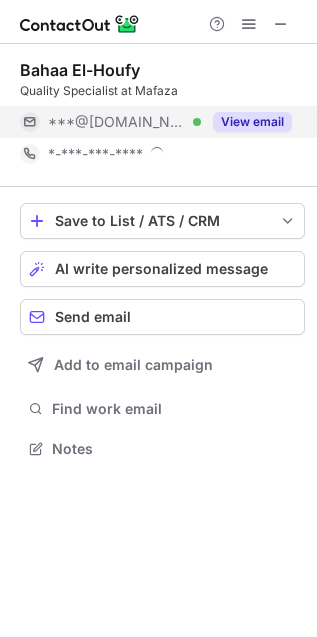 click on "View email" at bounding box center [252, 122] 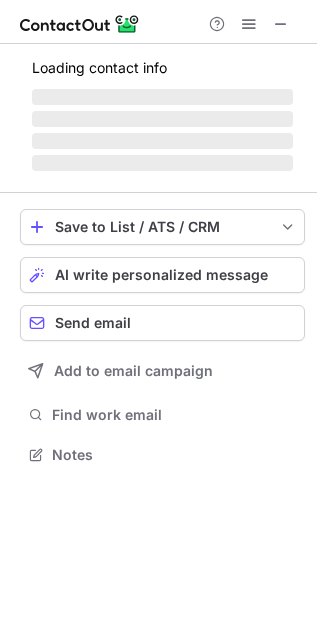 scroll, scrollTop: 11, scrollLeft: 10, axis: both 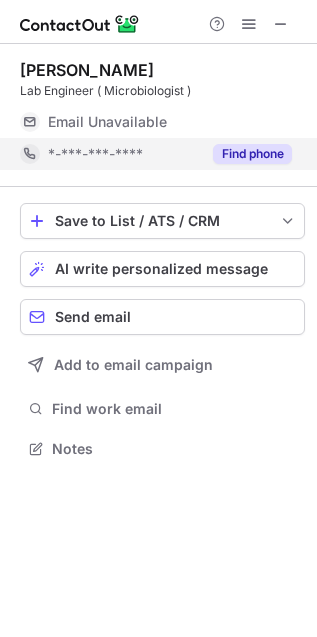 click on "Find phone" at bounding box center [252, 154] 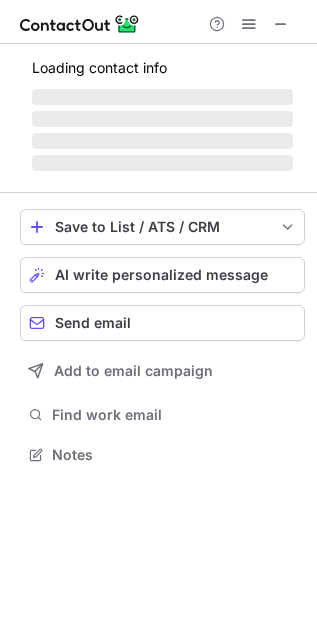 scroll, scrollTop: 11, scrollLeft: 10, axis: both 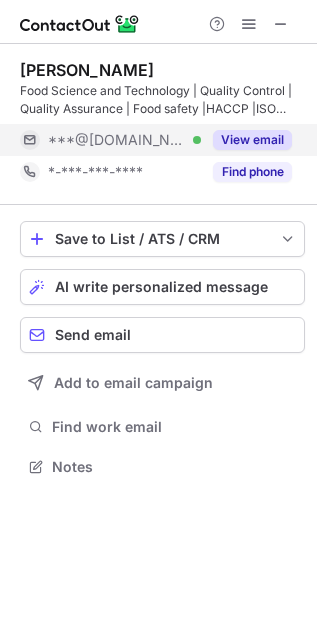 click on "View email" at bounding box center (252, 140) 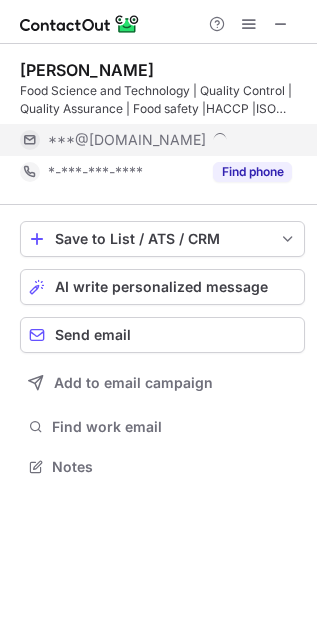 click on "Find phone" at bounding box center (252, 172) 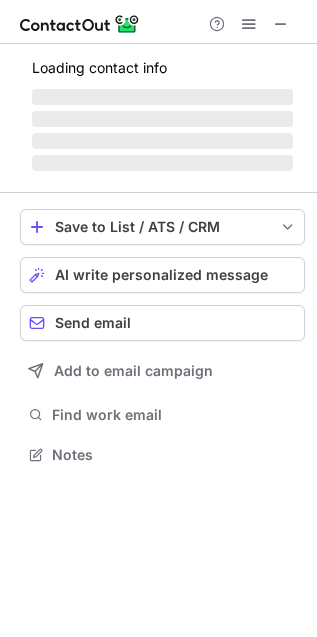 scroll, scrollTop: 11, scrollLeft: 10, axis: both 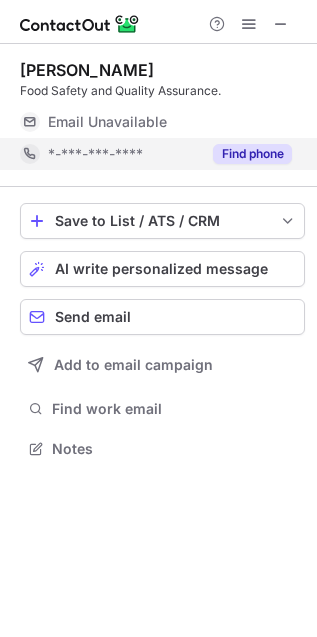 click on "Find phone" at bounding box center [252, 154] 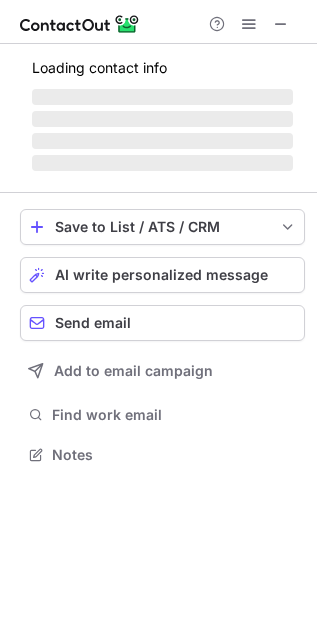 scroll, scrollTop: 11, scrollLeft: 10, axis: both 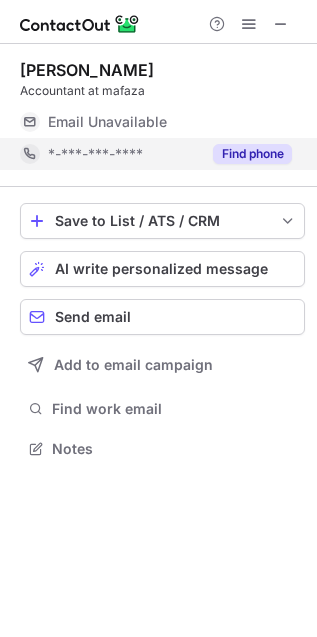 click on "Find phone" at bounding box center (252, 154) 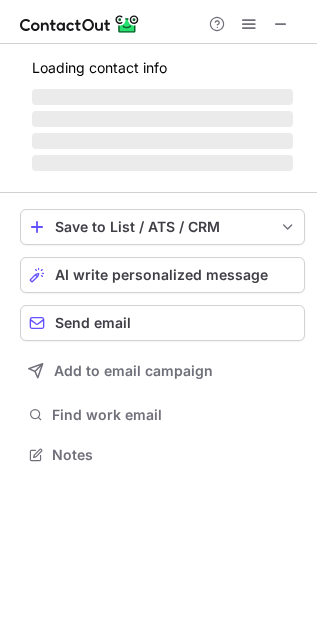 scroll, scrollTop: 11, scrollLeft: 10, axis: both 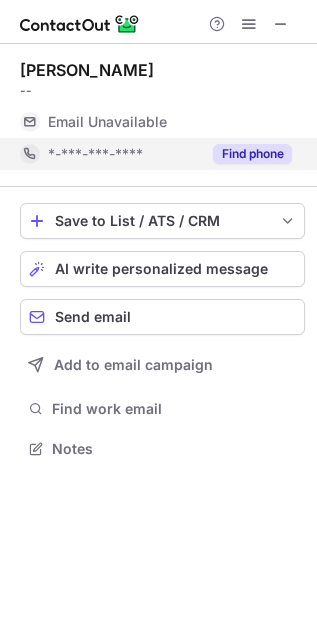 click on "Find phone" at bounding box center (252, 154) 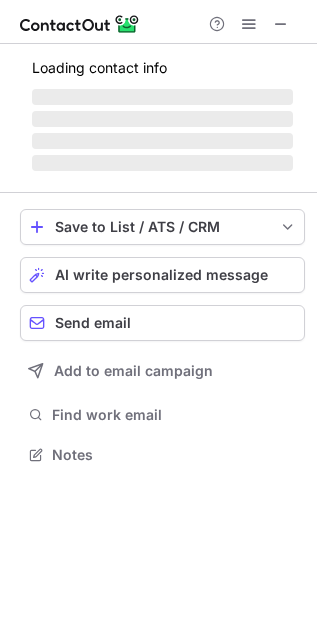 scroll, scrollTop: 11, scrollLeft: 10, axis: both 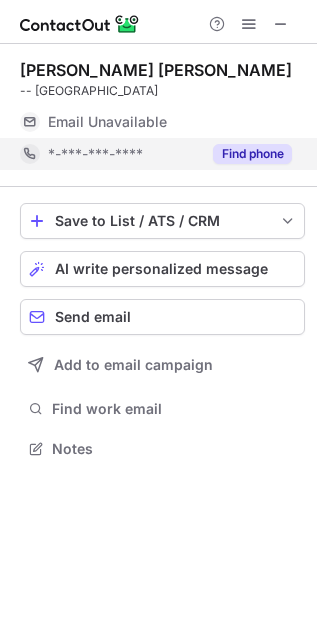 click on "Find phone" at bounding box center [252, 154] 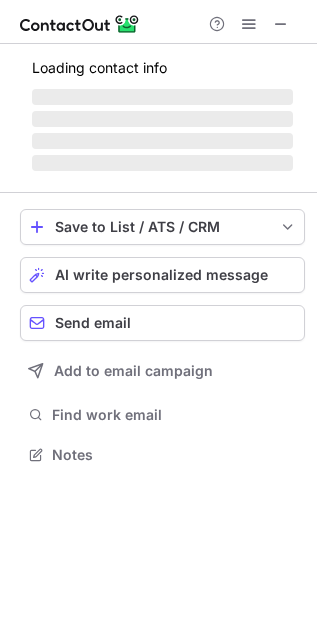 scroll, scrollTop: 11, scrollLeft: 10, axis: both 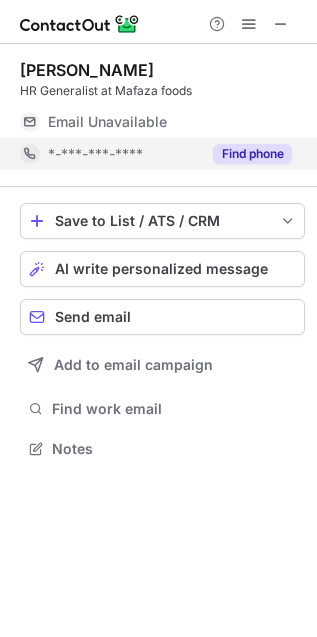 click on "Find phone" at bounding box center [252, 154] 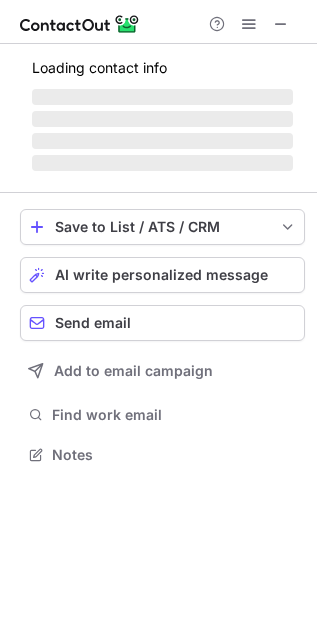 scroll, scrollTop: 11, scrollLeft: 10, axis: both 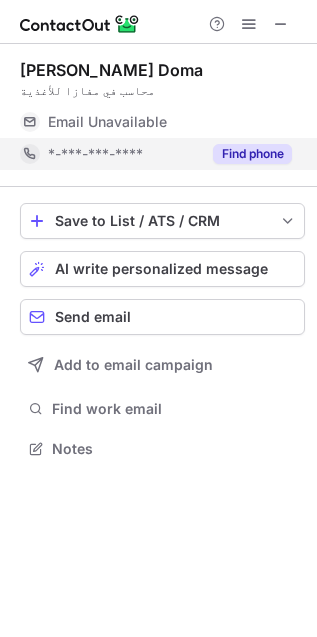 click on "Find phone" at bounding box center [246, 154] 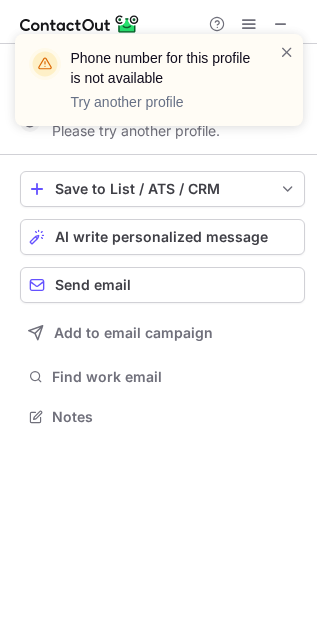 scroll, scrollTop: 402, scrollLeft: 317, axis: both 